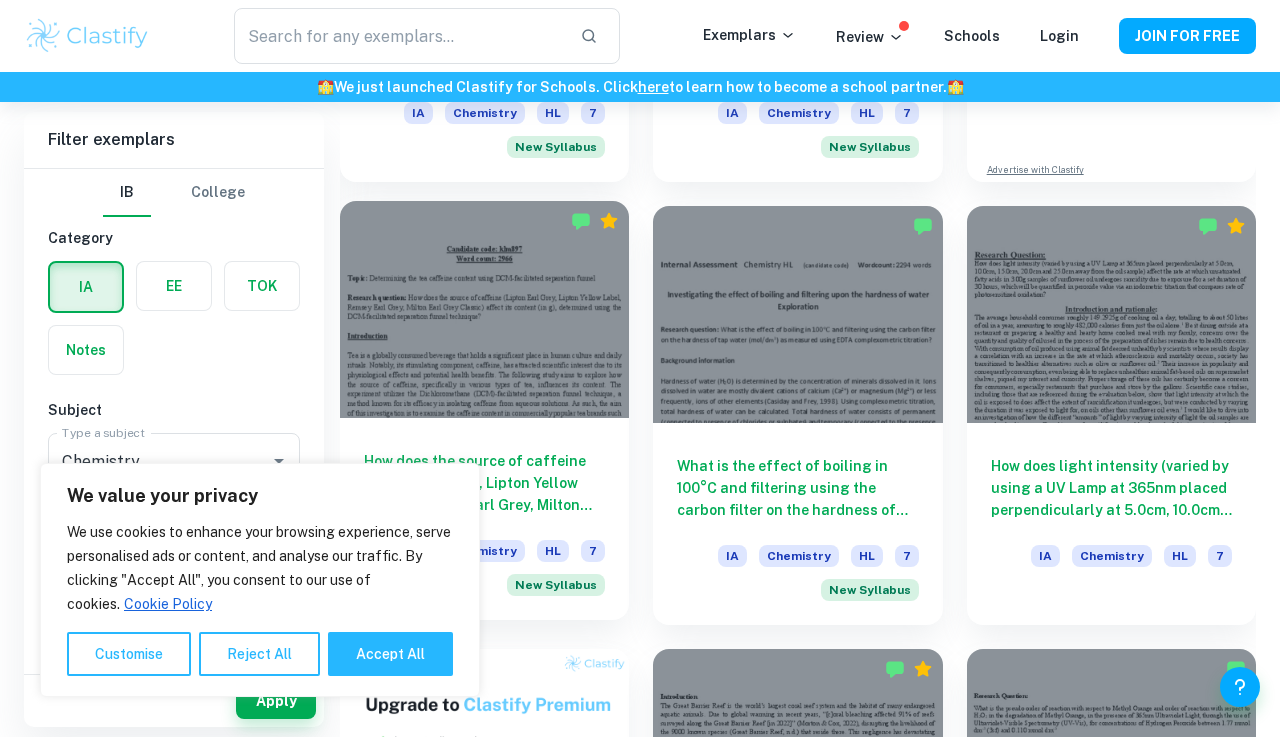scroll, scrollTop: 977, scrollLeft: 0, axis: vertical 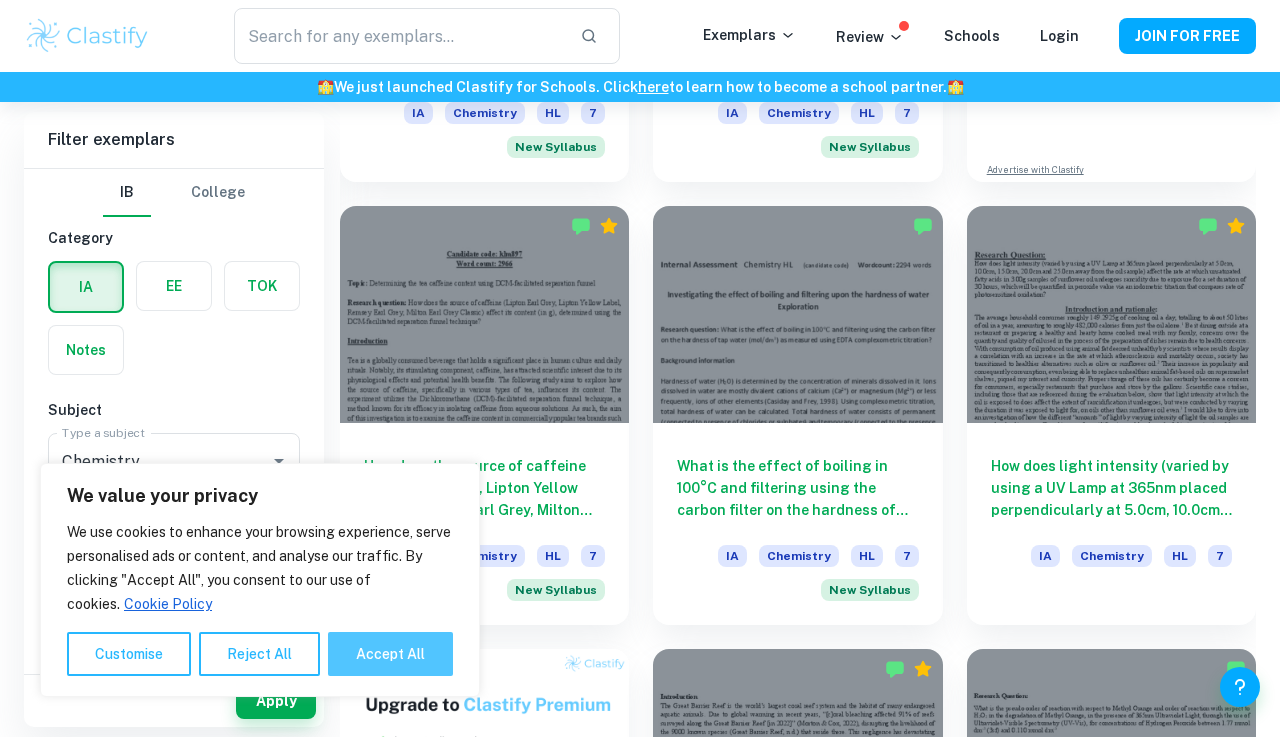 click on "Accept All" at bounding box center [390, 654] 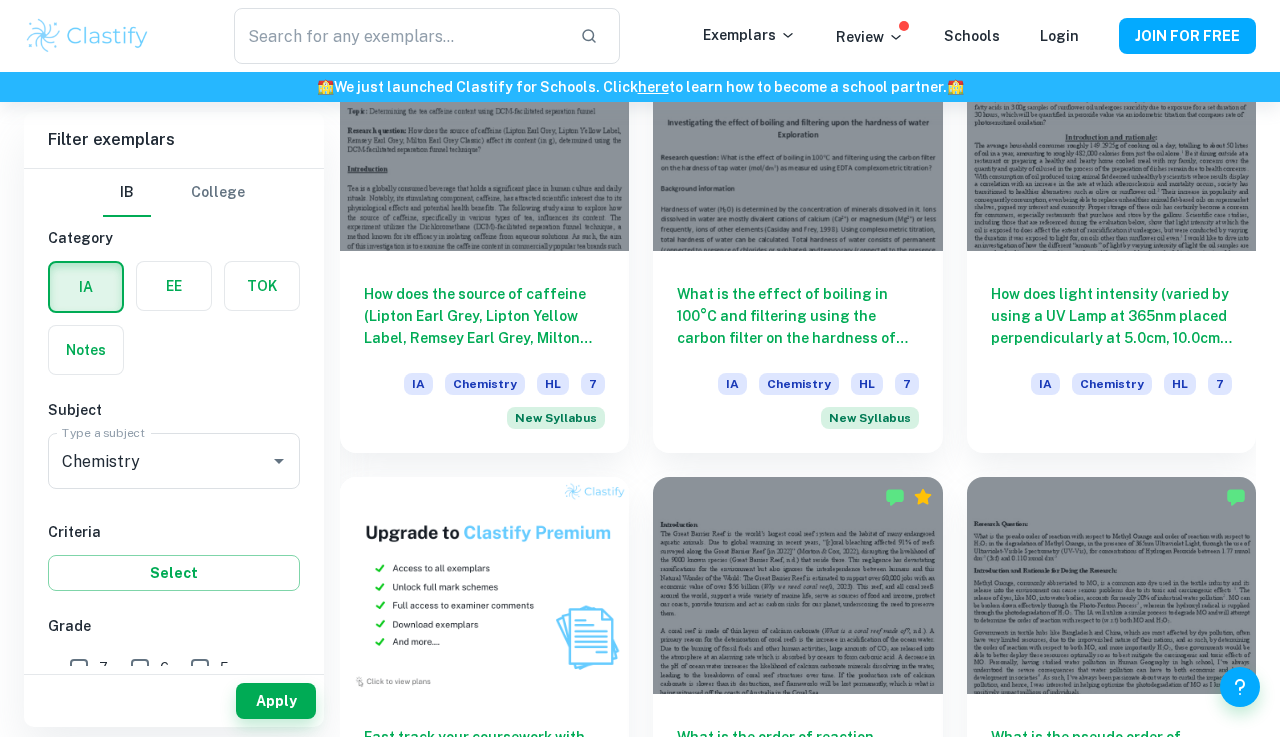 scroll, scrollTop: 1149, scrollLeft: 0, axis: vertical 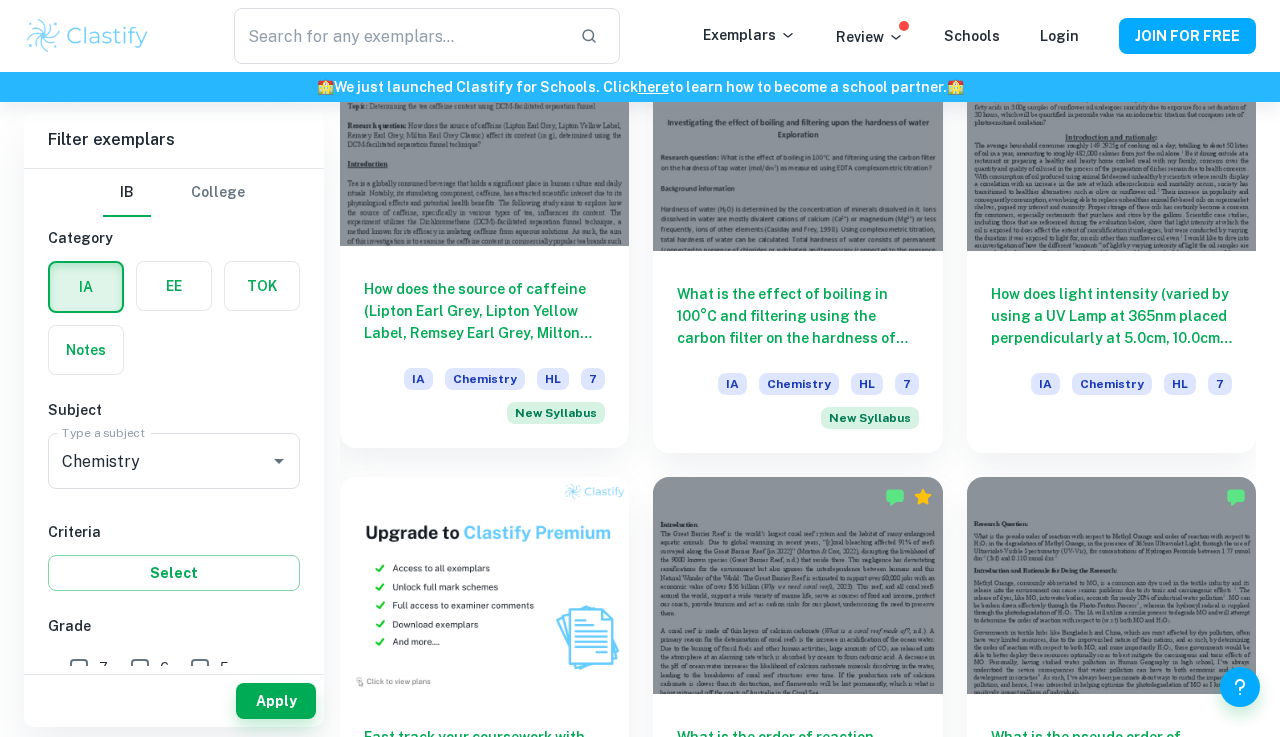 click on "How does the source of caffeine (Lipton Earl Grey, Lipton Yellow Label, Remsey Earl Grey, Milton Earl Grey Classic) affect its content (in g), determined using the DCM-facilitated separation funnel technique?" at bounding box center [484, 311] 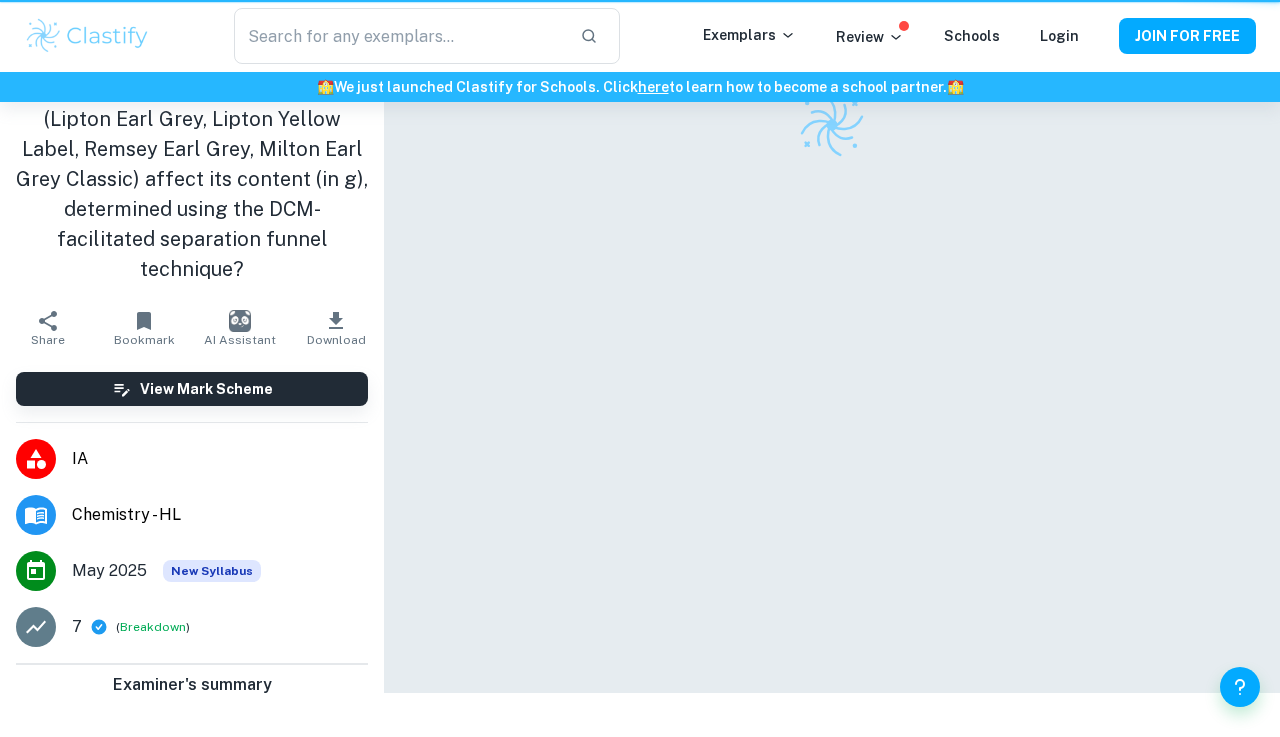 scroll, scrollTop: 0, scrollLeft: 0, axis: both 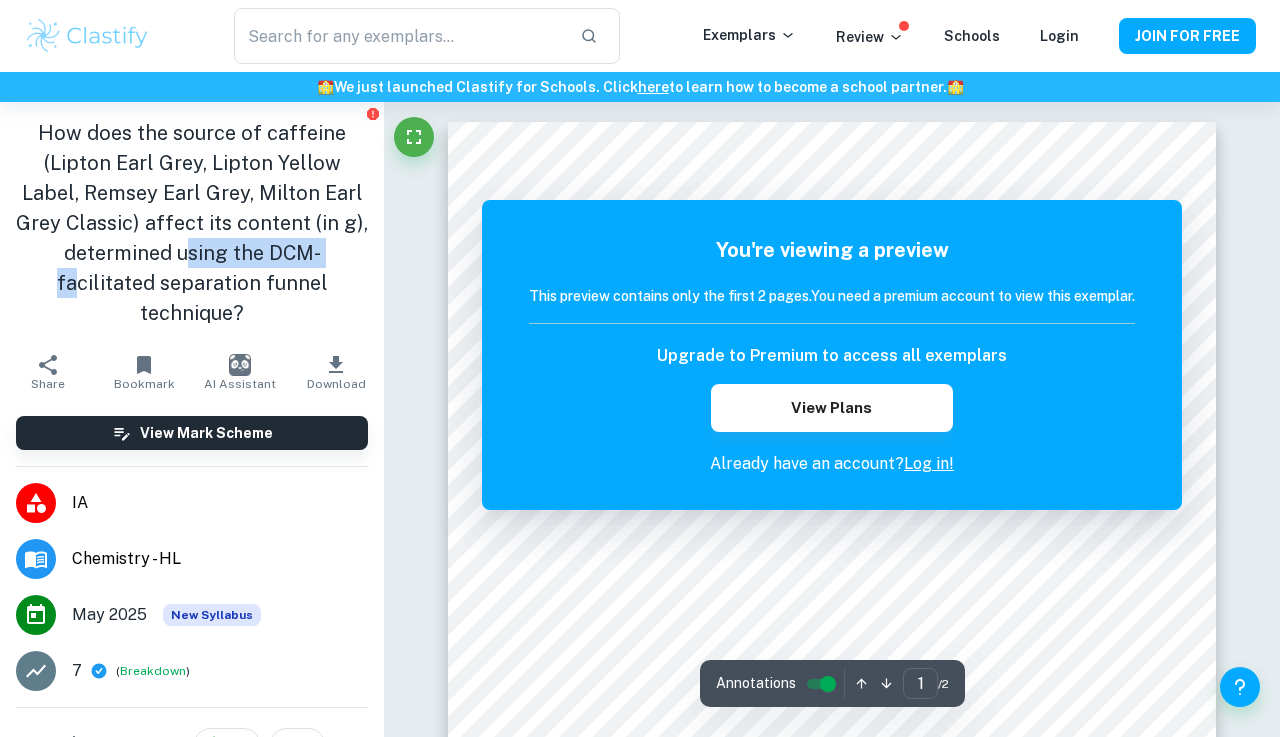 drag, startPoint x: 145, startPoint y: 247, endPoint x: 286, endPoint y: 246, distance: 141.00354 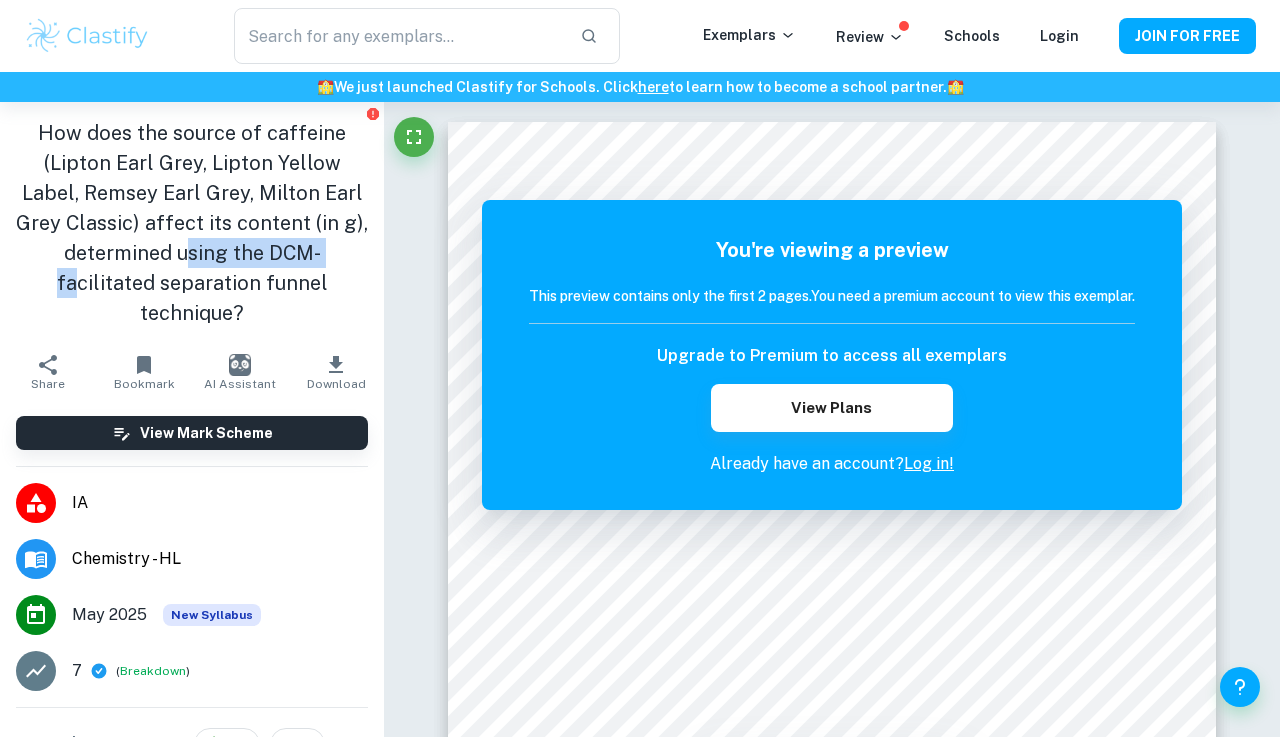 click on "How does the source of caffeine (Lipton Earl Grey, Lipton Yellow Label, Remsey Earl Grey, Milton Earl Grey Classic) affect its content (in g), determined using the DCM-facilitated separation funnel technique?" at bounding box center [192, 223] 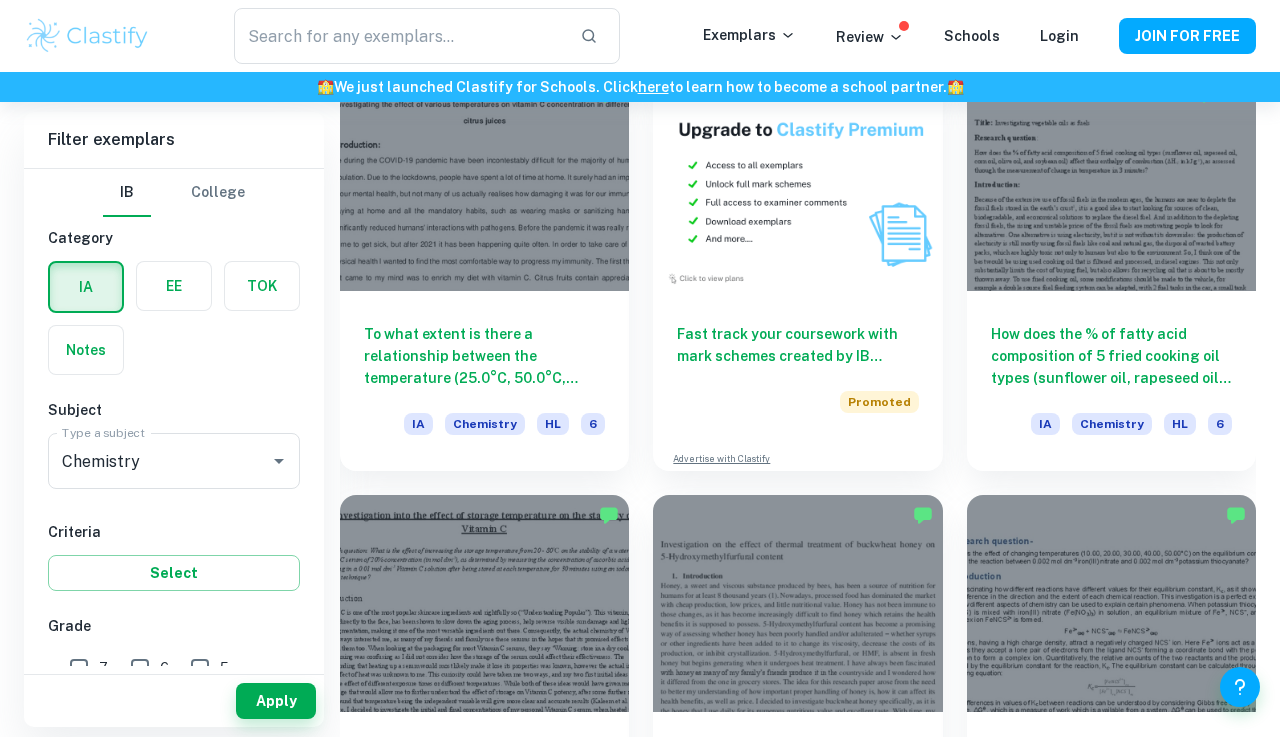 scroll, scrollTop: 3760, scrollLeft: 0, axis: vertical 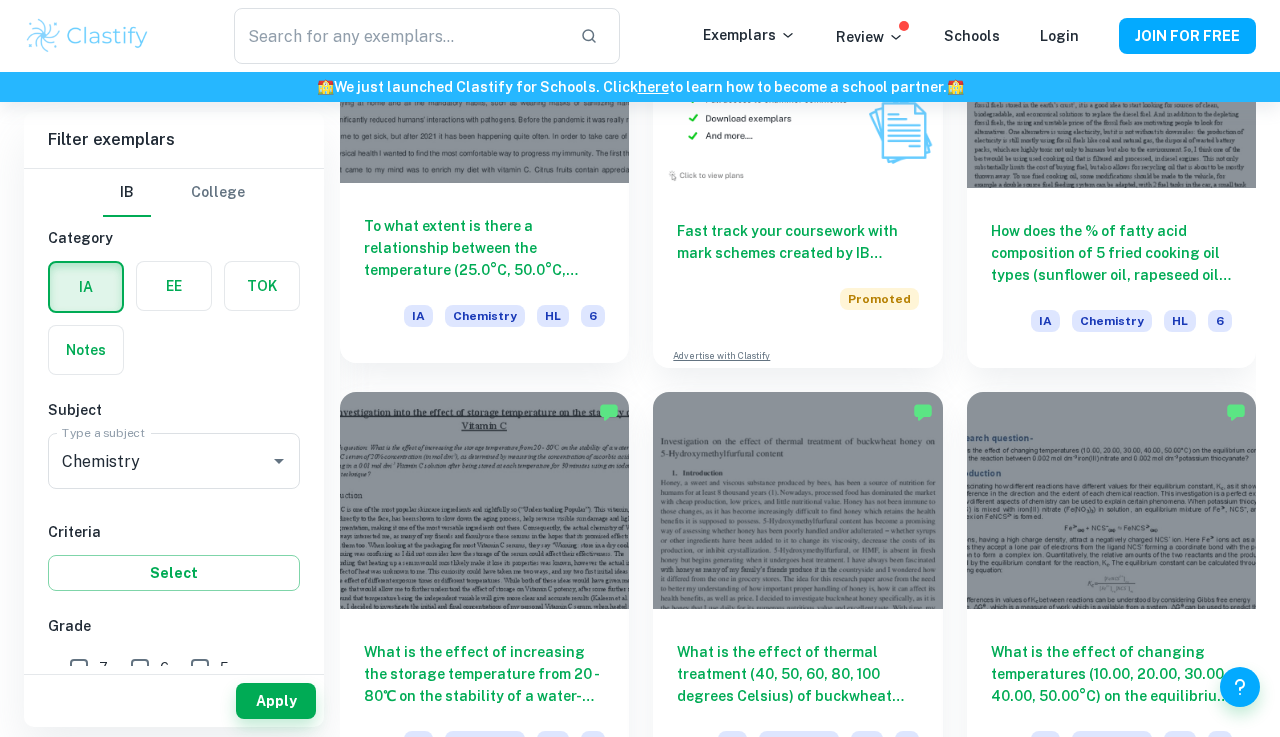 click on "To what extent is there a relationship between the temperature (25.0°C, 50.0°C, 80.0°C) of various citrus juices (orange, lemon, lime) and their vitamin C (ascorbic acid) concentration measured by redox titration? IA Chemistry HL 6" at bounding box center [484, 273] 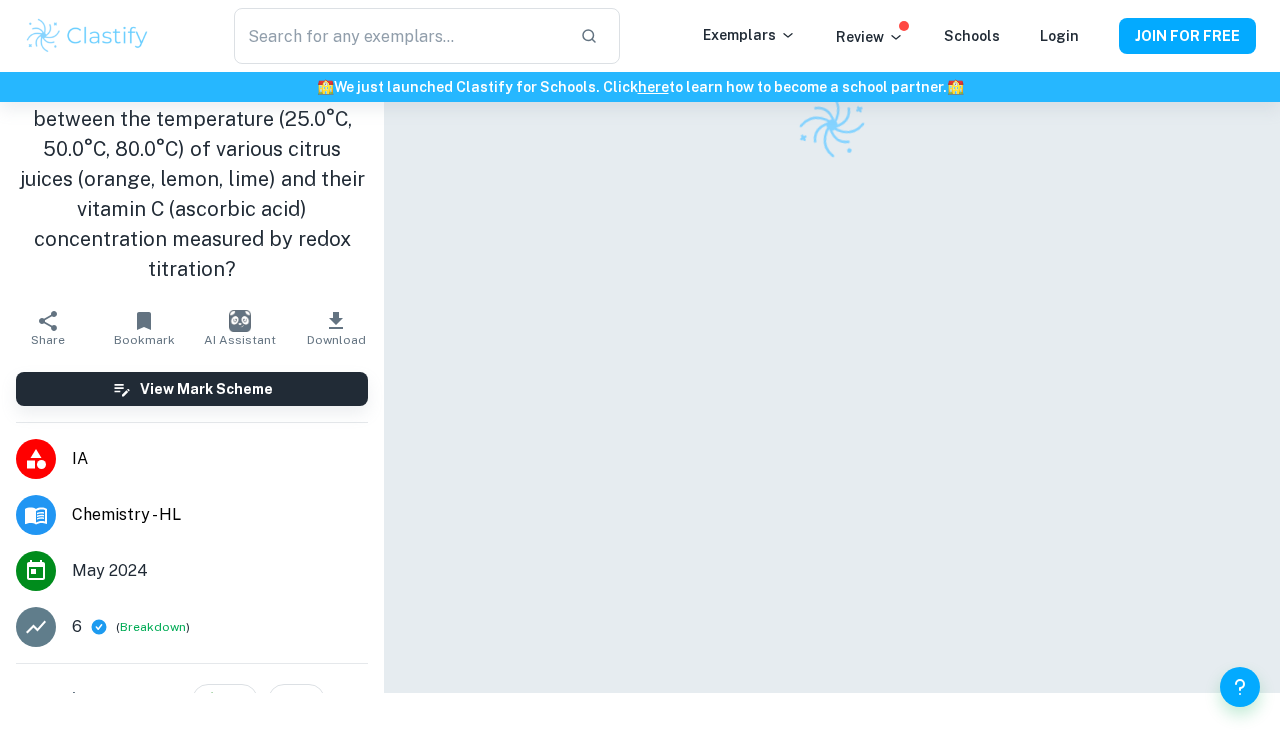 scroll, scrollTop: 0, scrollLeft: 0, axis: both 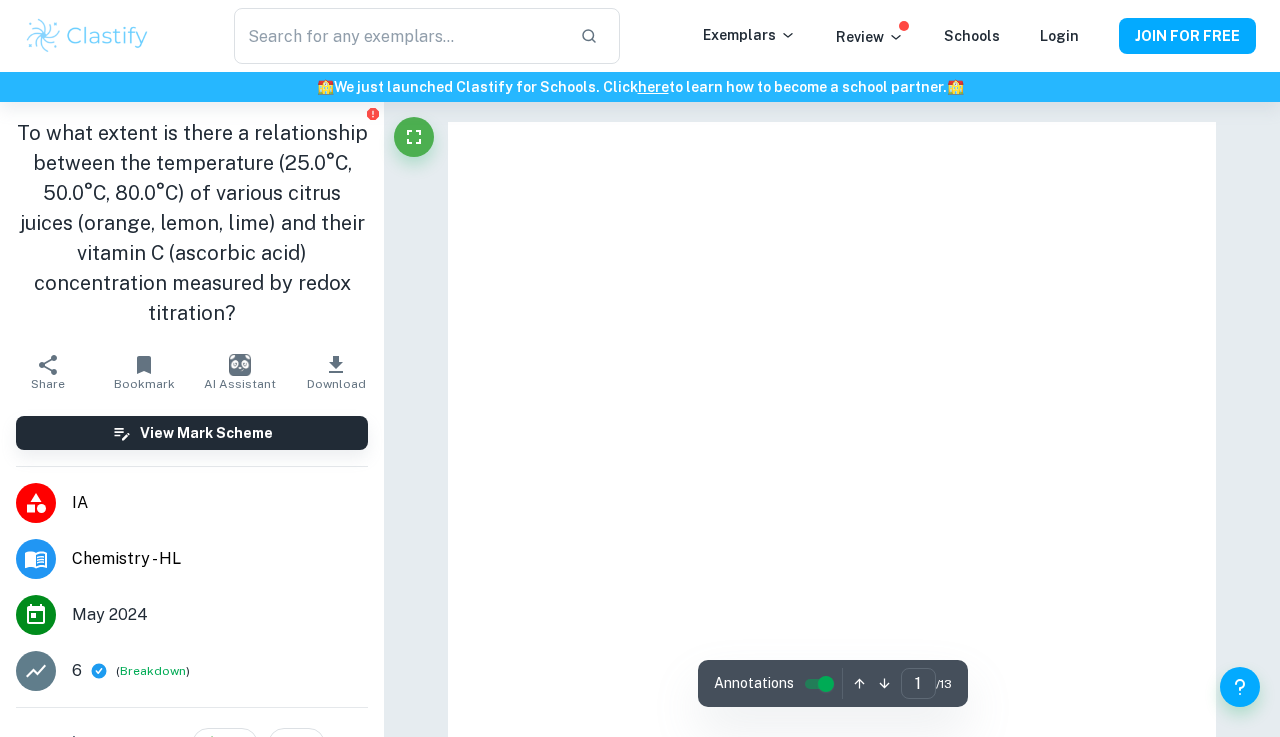 type on "1" 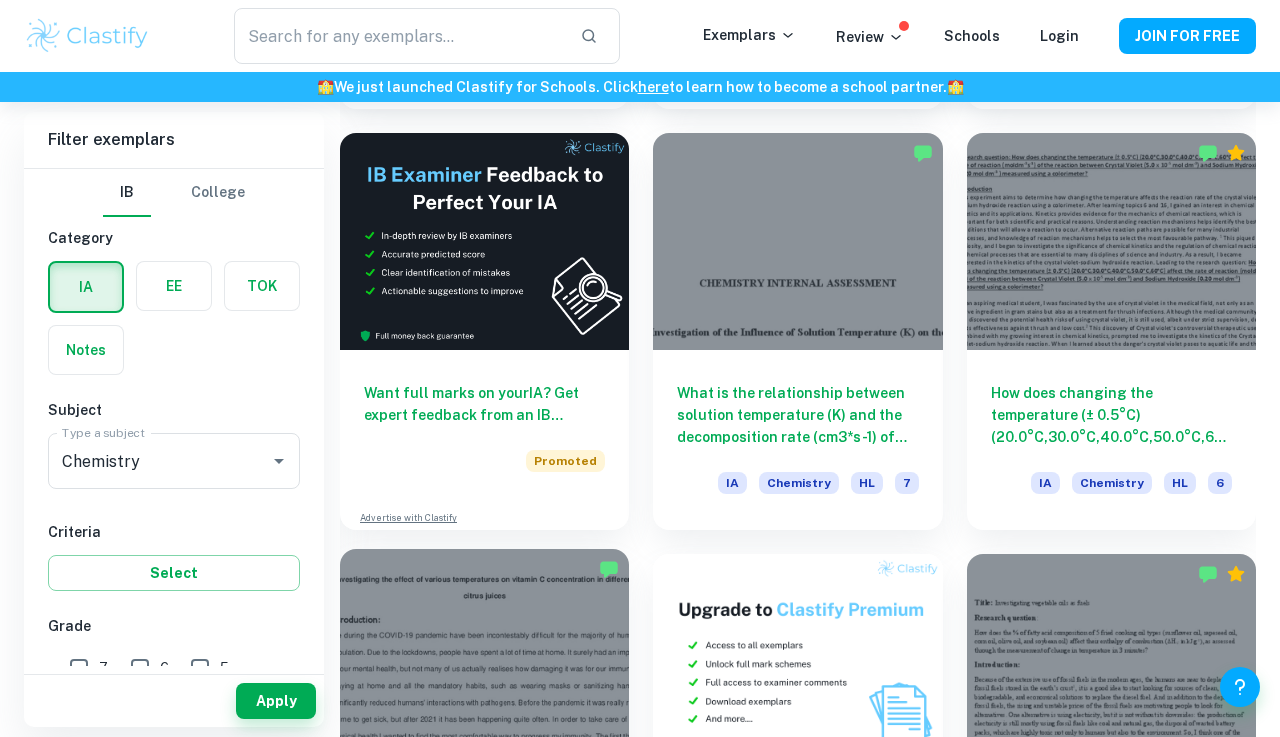 scroll, scrollTop: 3178, scrollLeft: 0, axis: vertical 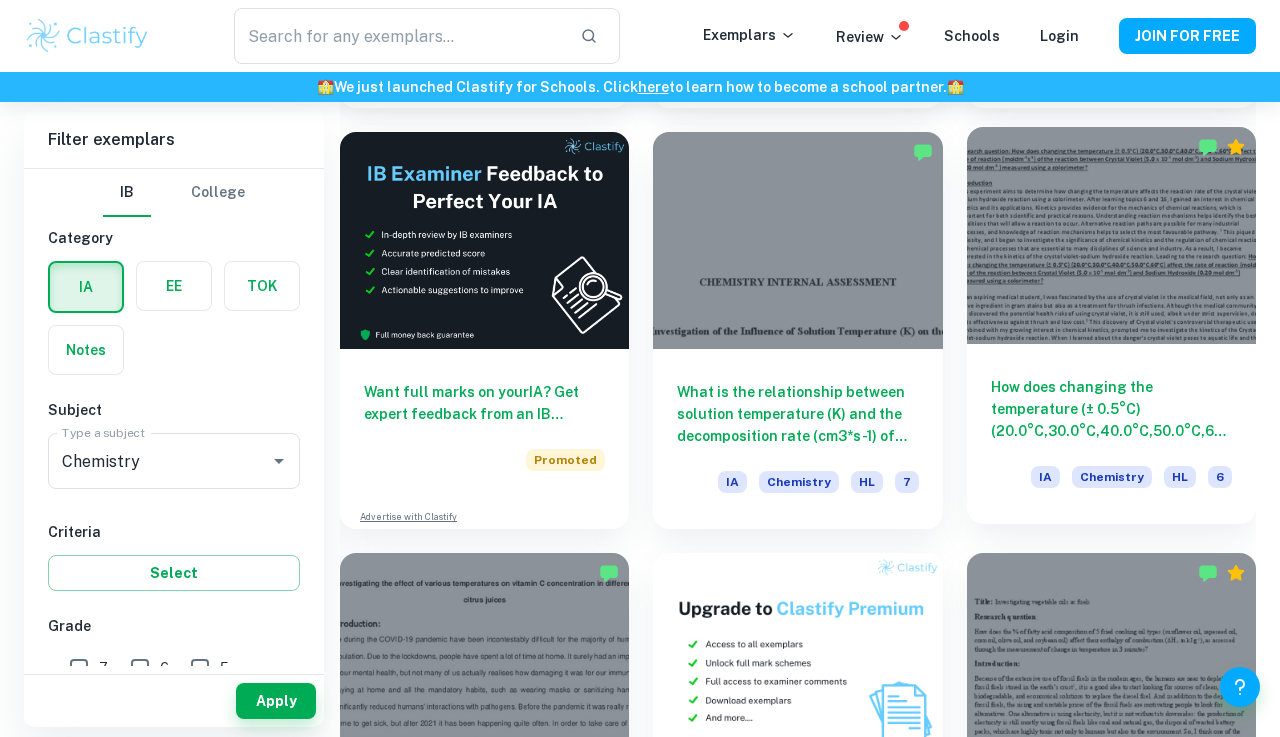 click at bounding box center (1111, 235) 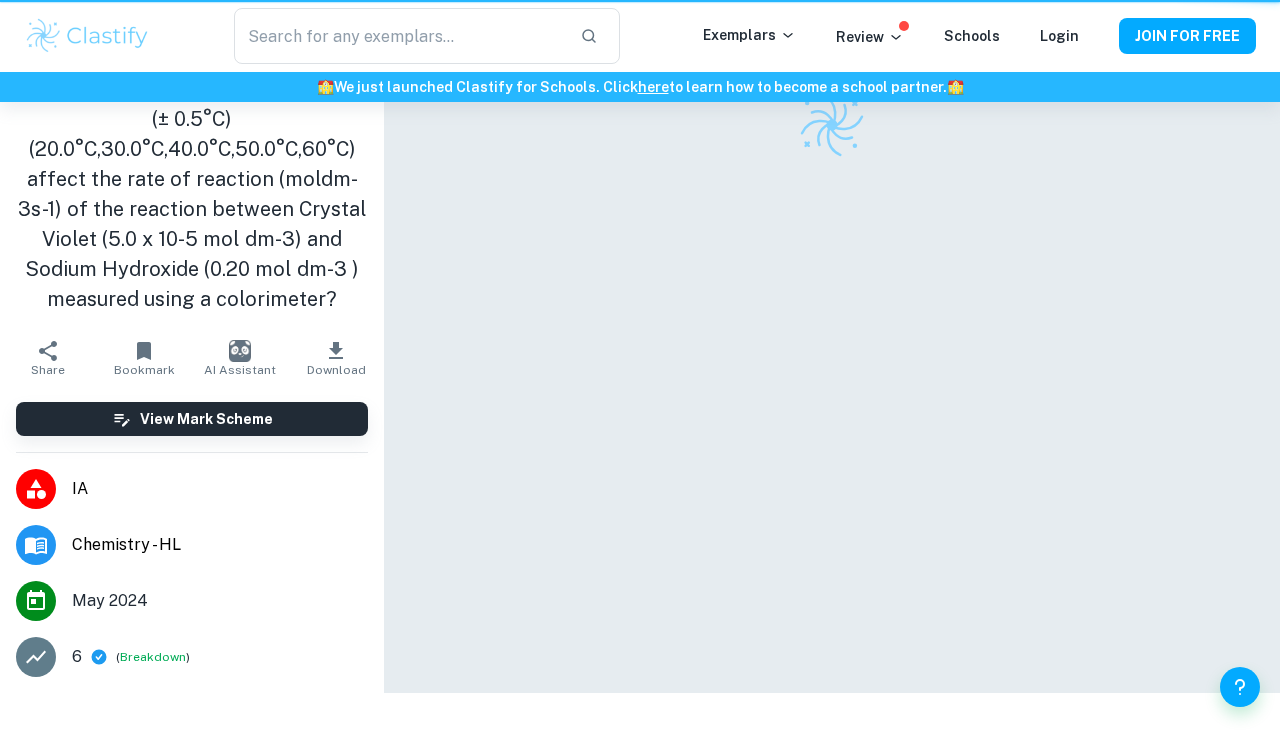 scroll, scrollTop: 0, scrollLeft: 0, axis: both 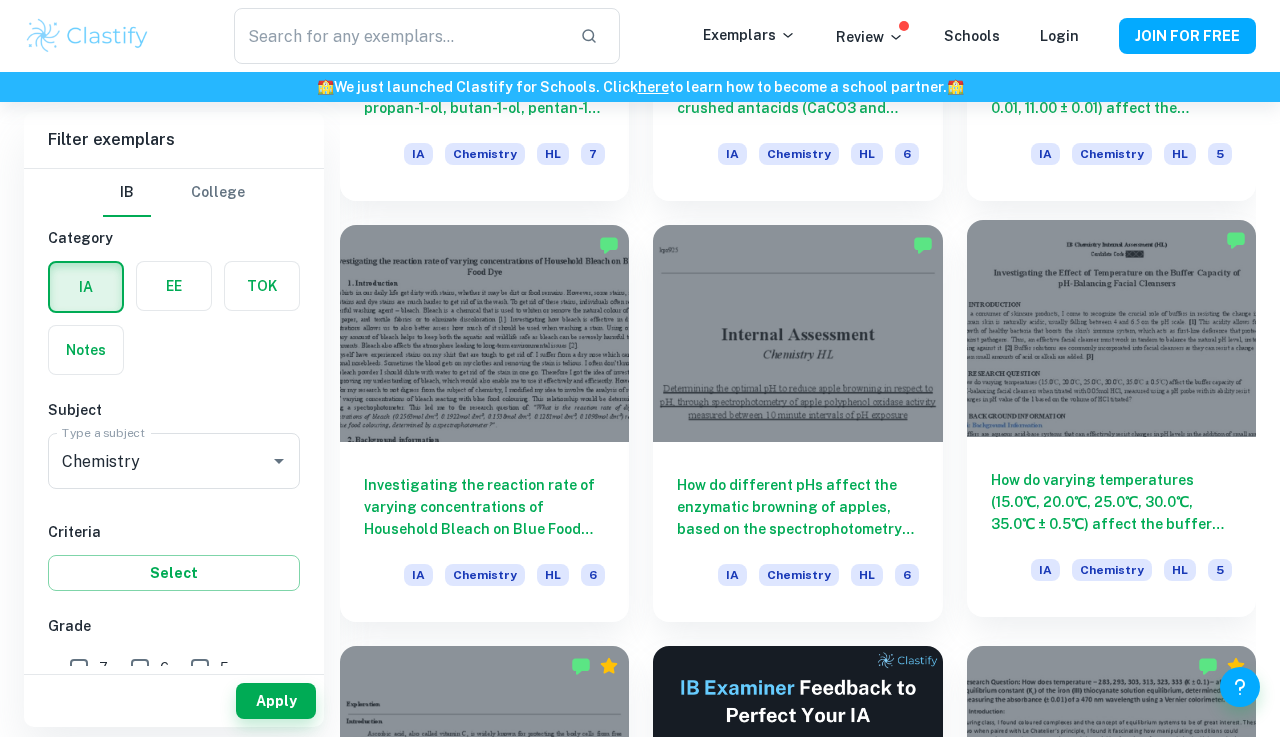 click on "How do varying temperatures (15.0℃, 20.0℃, 25.0℃, 30.0℃, 35.0℃ ± 0.5℃) affect the buffer capacity of
pH-balancing facial cleansers when titrated with 0.05mol HCl, measured using a pH probe with its ability resist
changes in pH value of the 1 based on the volume of HCl titrated?" at bounding box center (1111, 502) 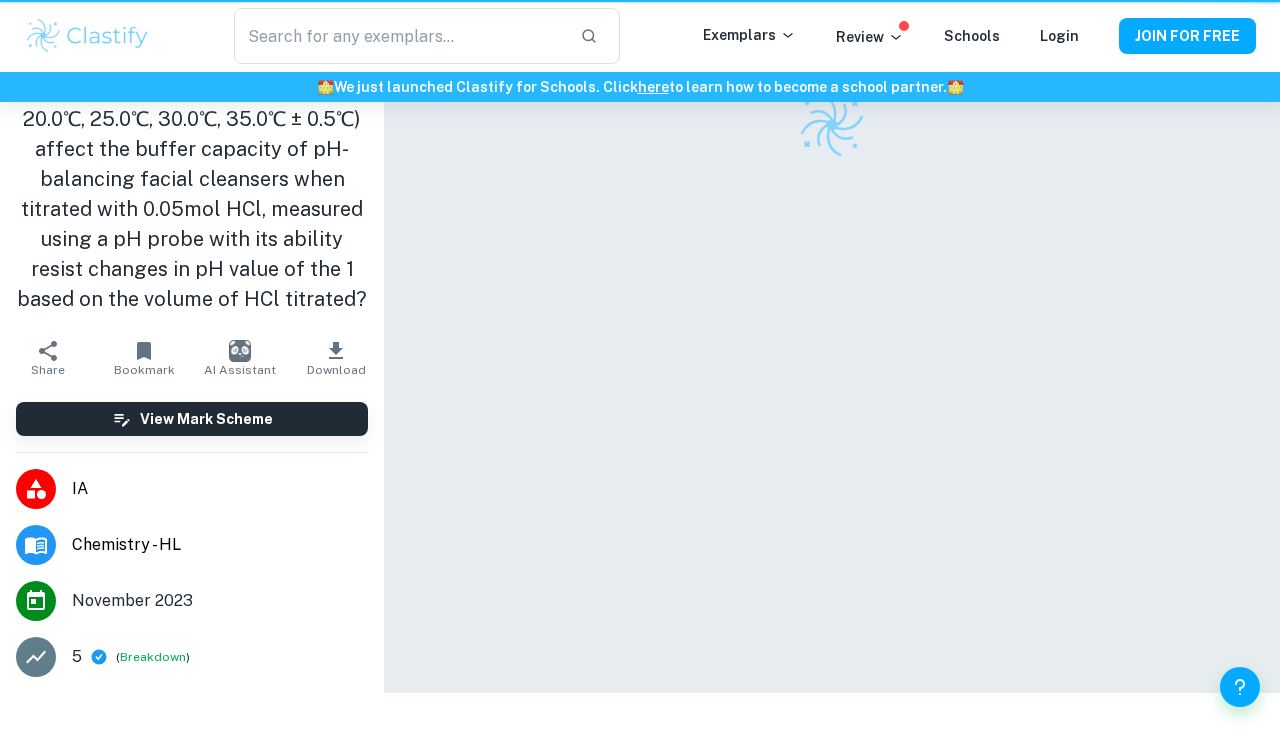 scroll, scrollTop: 0, scrollLeft: 0, axis: both 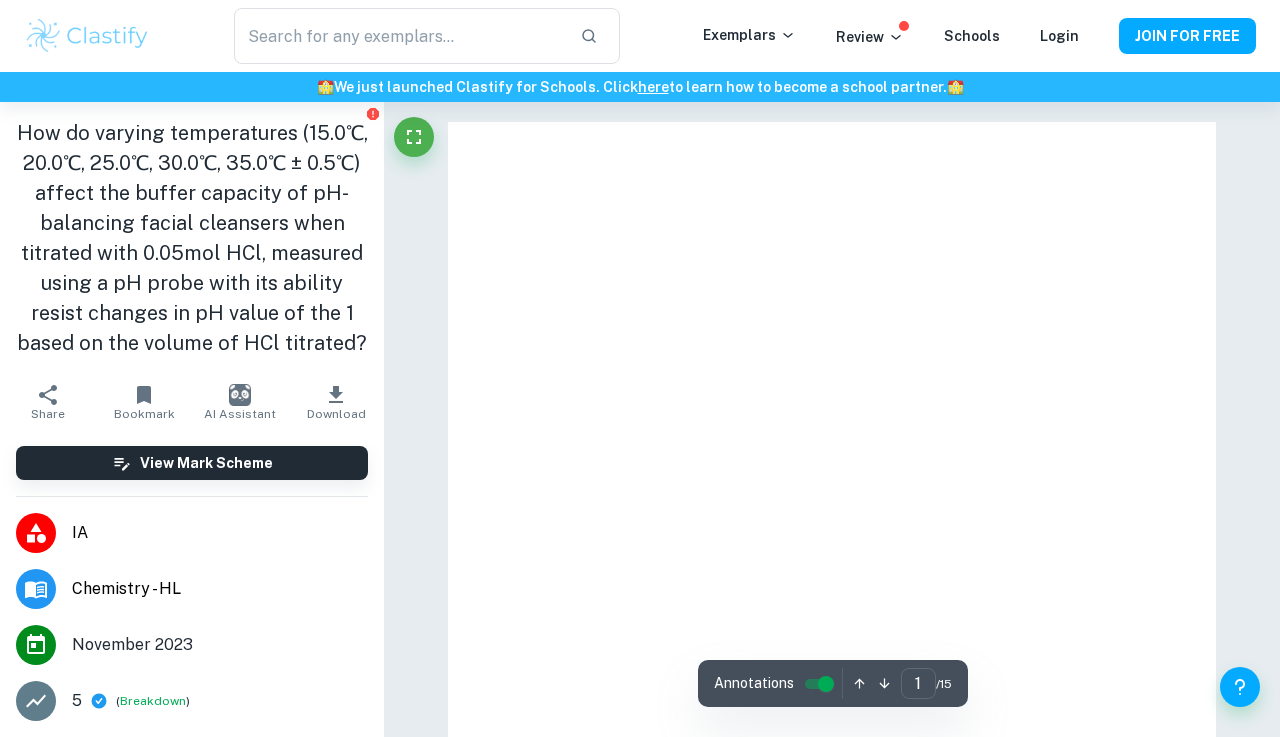 drag, startPoint x: 104, startPoint y: 197, endPoint x: 131, endPoint y: 211, distance: 30.413813 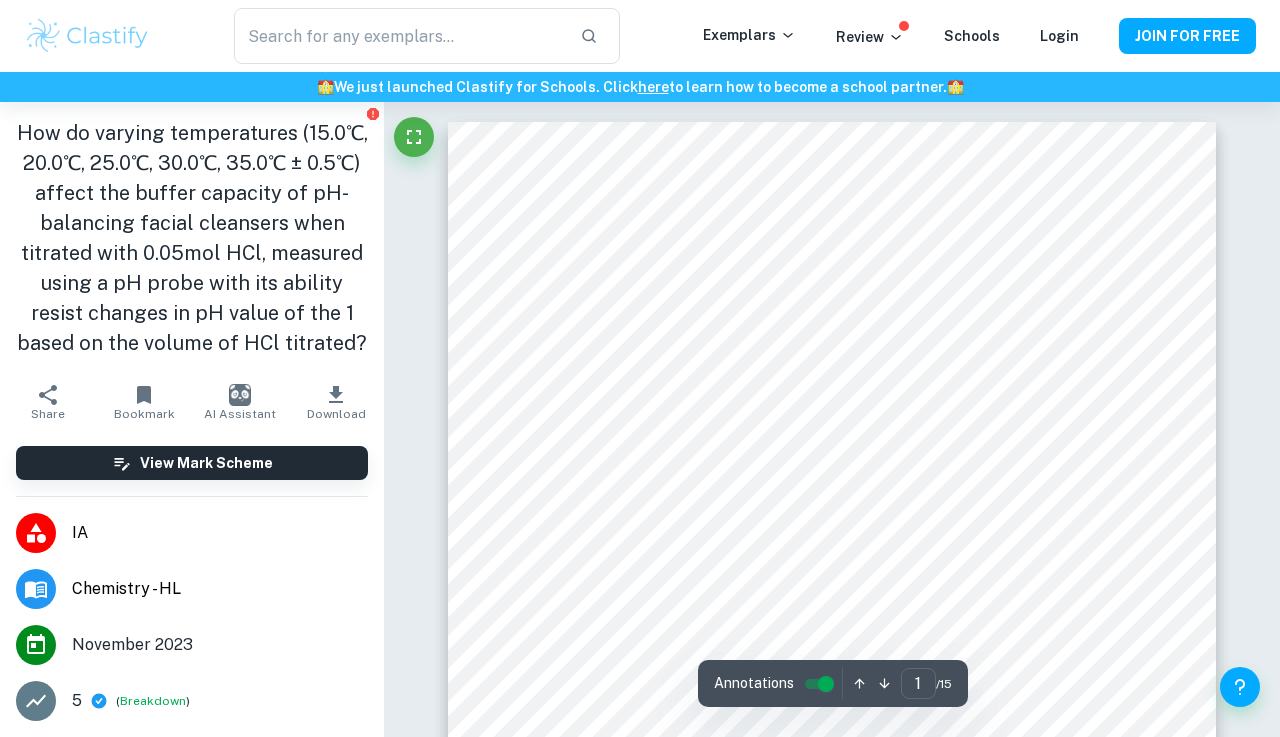 click on "How do varying temperatures (15.0℃, 20.0℃, 25.0℃, 30.0℃, 35.0℃ ± 0.5℃) affect the buffer capacity of
pH-balancing facial cleansers when titrated with 0.05mol HCl, measured using a pH probe with its ability resist
changes in pH value of the 1 based on the volume of HCl titrated?" at bounding box center [192, 238] 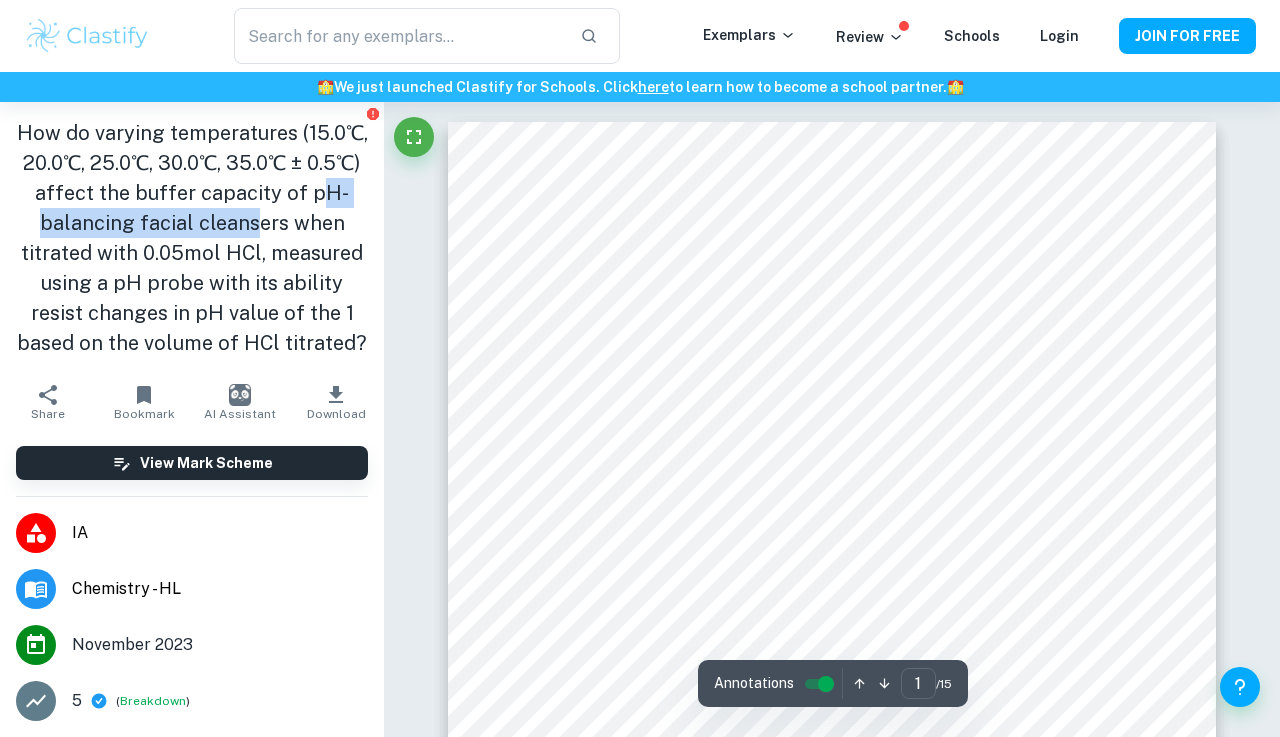 click on "How do varying temperatures (15.0℃, 20.0℃, 25.0℃, 30.0℃, 35.0℃ ± 0.5℃) affect the buffer capacity of
pH-balancing facial cleansers when titrated with 0.05mol HCl, measured using a pH probe with its ability resist
changes in pH value of the 1 based on the volume of HCl titrated?" at bounding box center (192, 238) 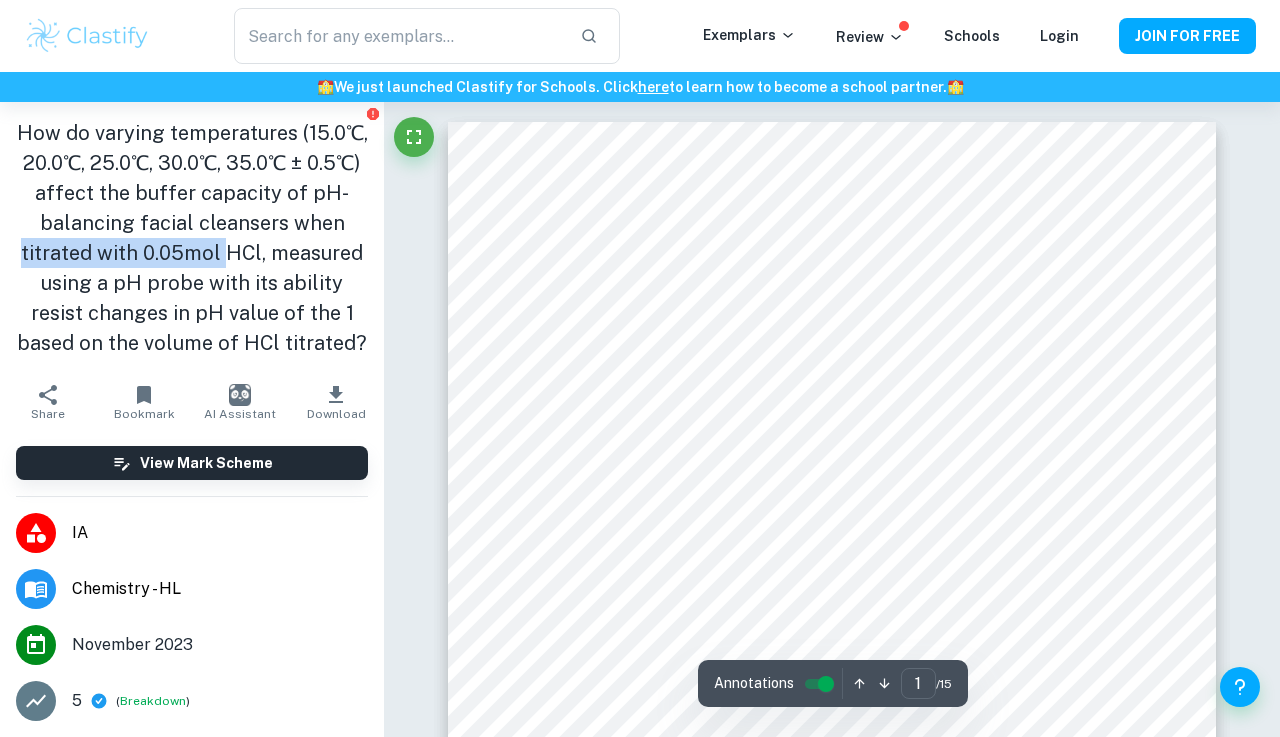 drag, startPoint x: 28, startPoint y: 254, endPoint x: 232, endPoint y: 254, distance: 204 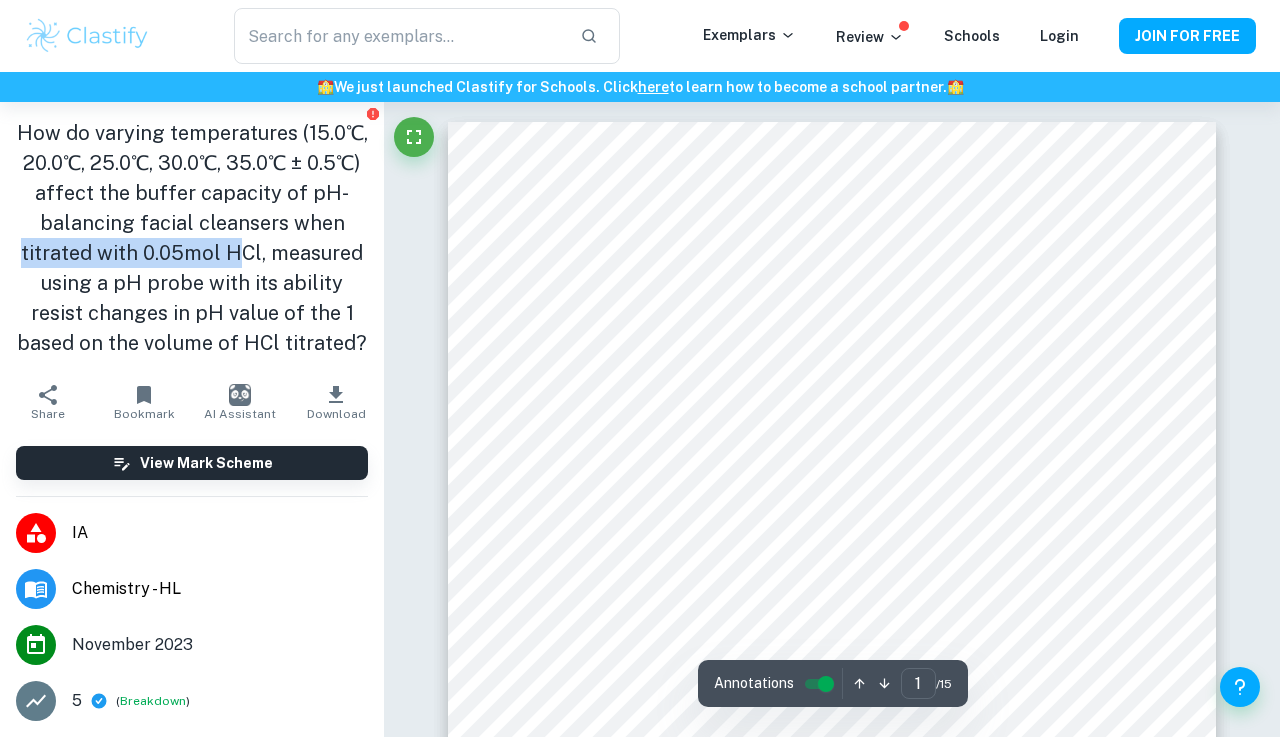 click on "How do varying temperatures (15.0℃, 20.0℃, 25.0℃, 30.0℃, 35.0℃ ± 0.5℃) affect the buffer capacity of
pH-balancing facial cleansers when titrated with 0.05mol HCl, measured using a pH probe with its ability resist
changes in pH value of the 1 based on the volume of HCl titrated?" at bounding box center (192, 238) 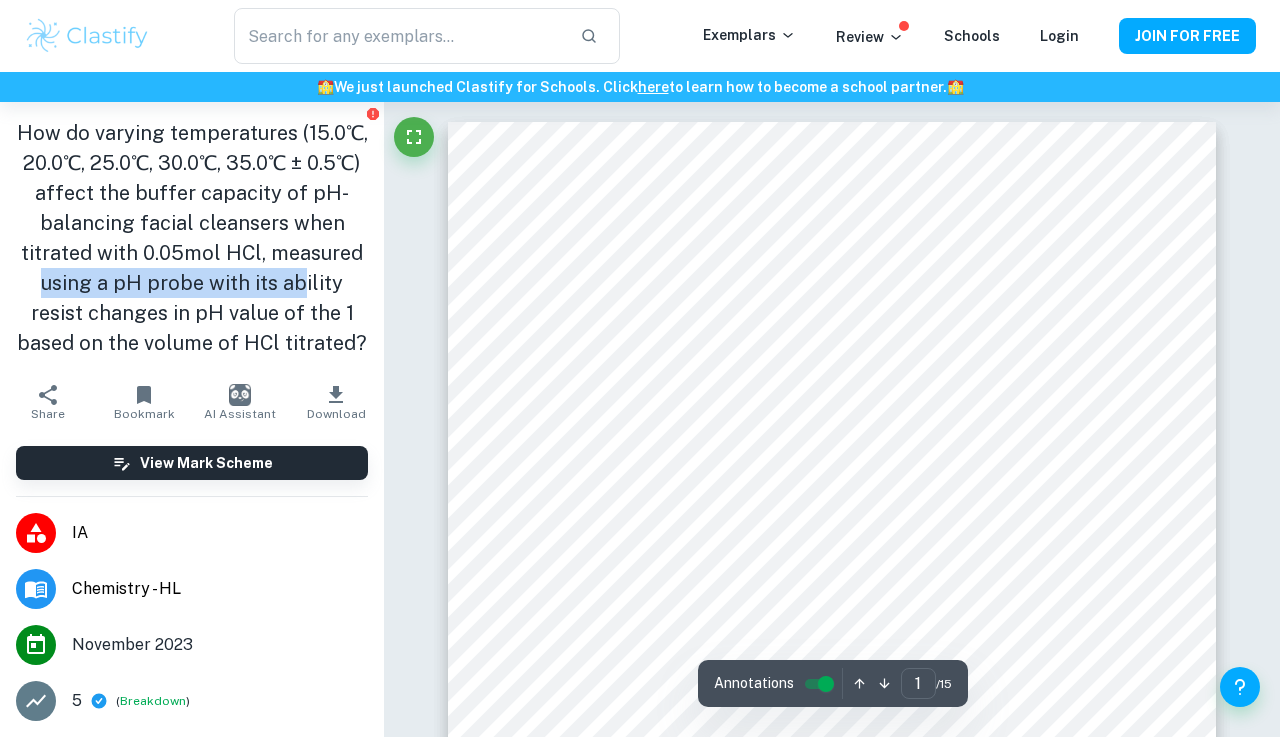 drag, startPoint x: 100, startPoint y: 286, endPoint x: 272, endPoint y: 286, distance: 172 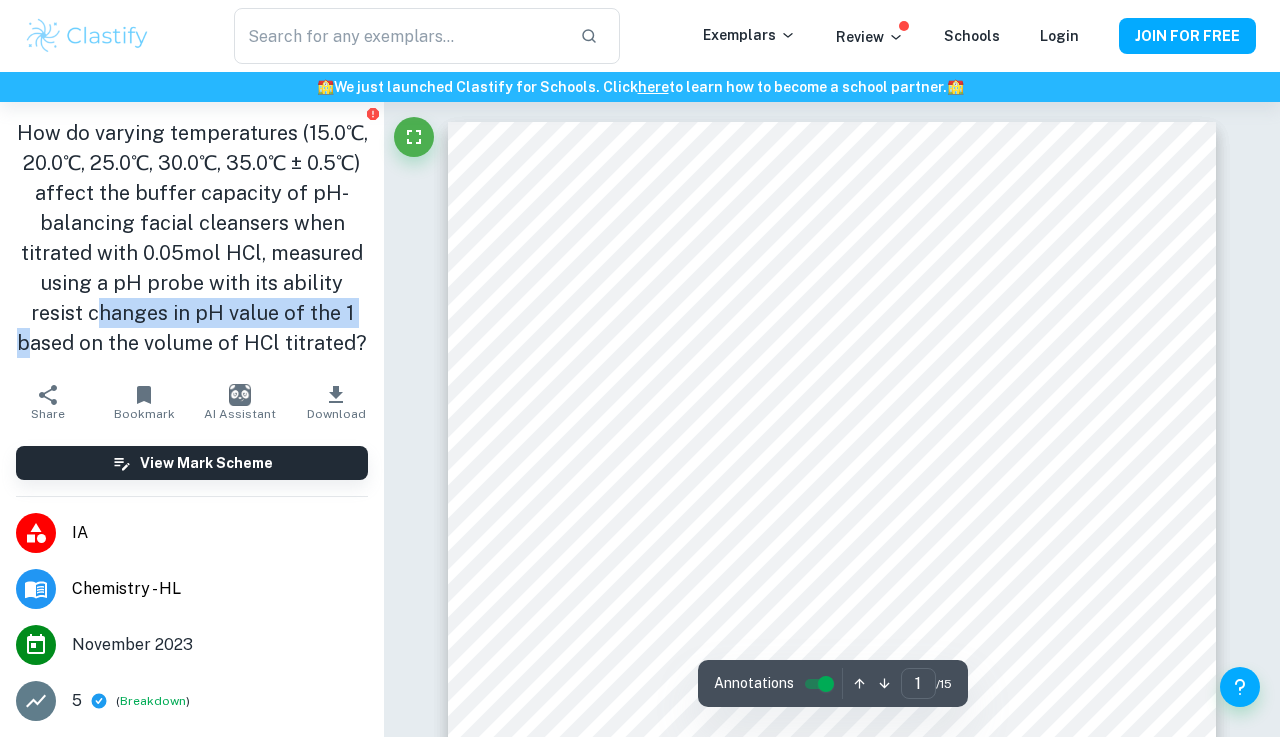 drag, startPoint x: 164, startPoint y: 313, endPoint x: 293, endPoint y: 313, distance: 129 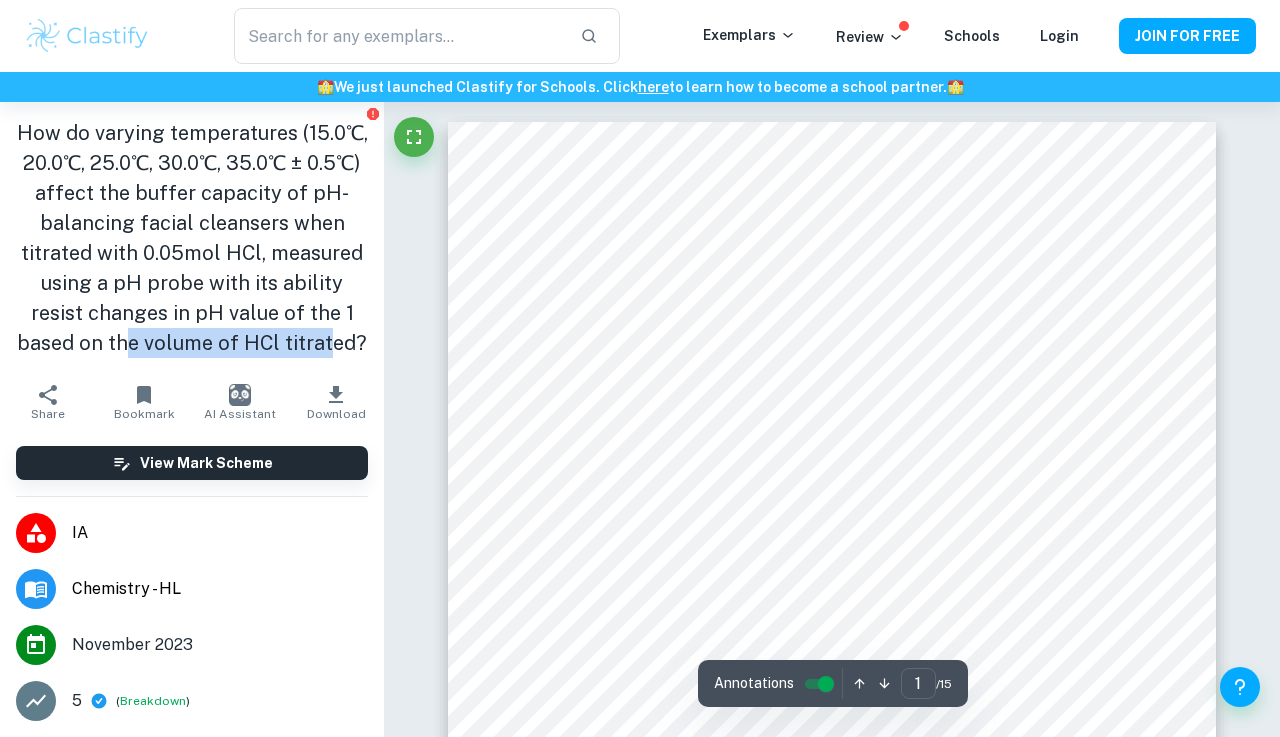 drag, startPoint x: 88, startPoint y: 344, endPoint x: 289, endPoint y: 345, distance: 201.00249 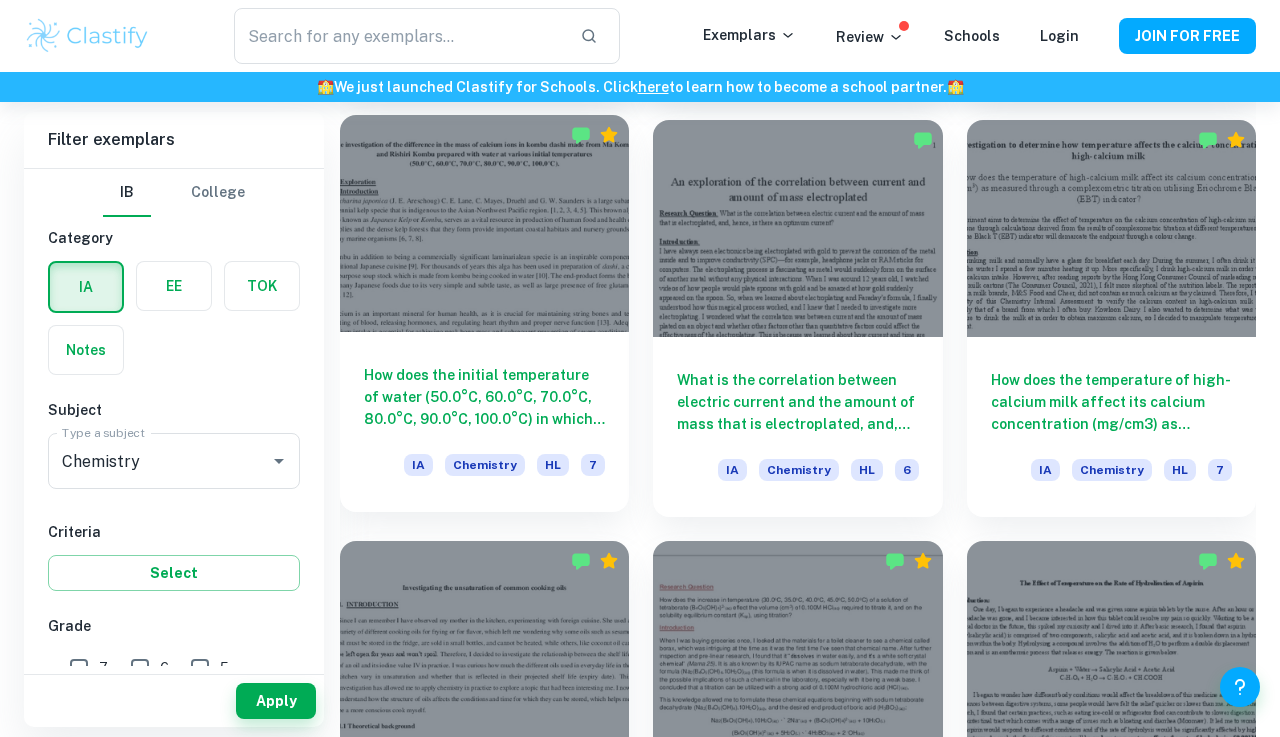 scroll, scrollTop: 6147, scrollLeft: 0, axis: vertical 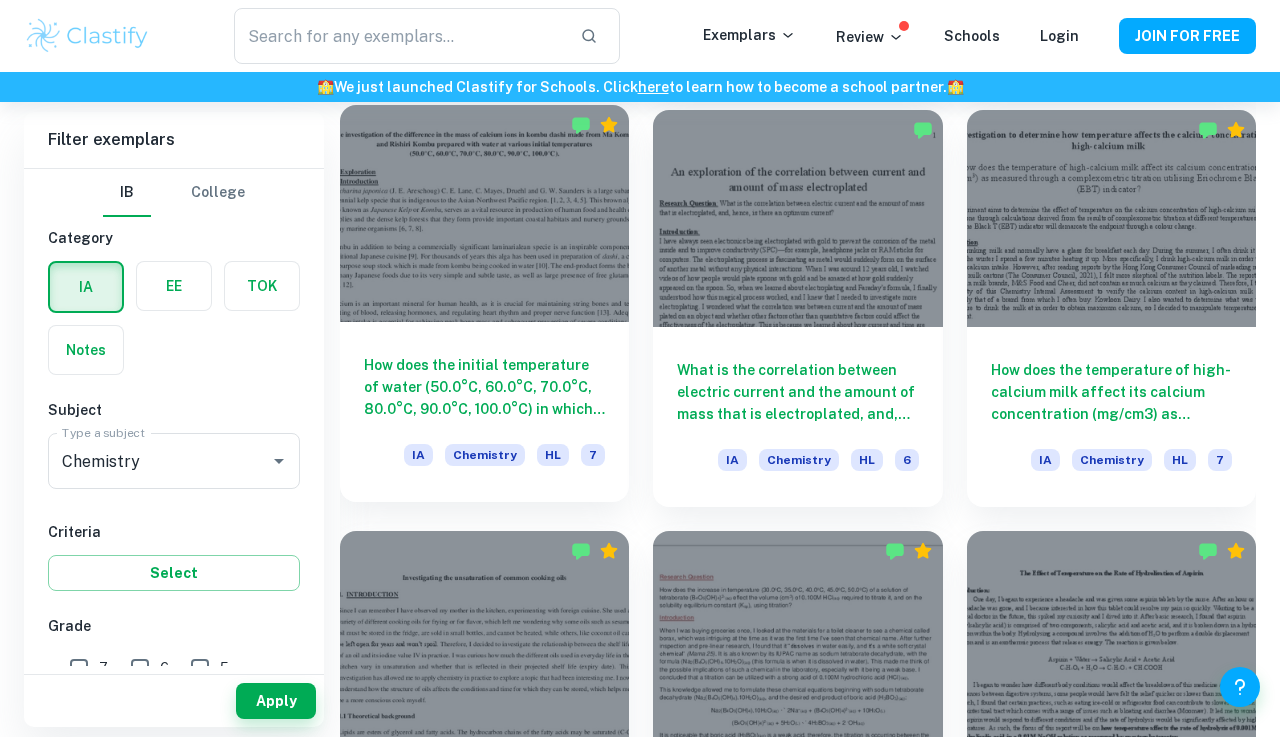 click on "How does the initial temperature of water (50.0°C, 60.0°C, 70.0°C, 80.0°C, 90.0°C, 100.0°C) in which two
kombu varieties (S. japonica var. japonica and S. japonica var. ochotensis) are steeped affect its calcium
content (in mg) in the prepared kombu-dashi, determined by complexometric titration with Disodium Edetate
Dihydrate 0.125 mol L-1 Solution and Eriochrome Black T indicator?" at bounding box center [484, 387] 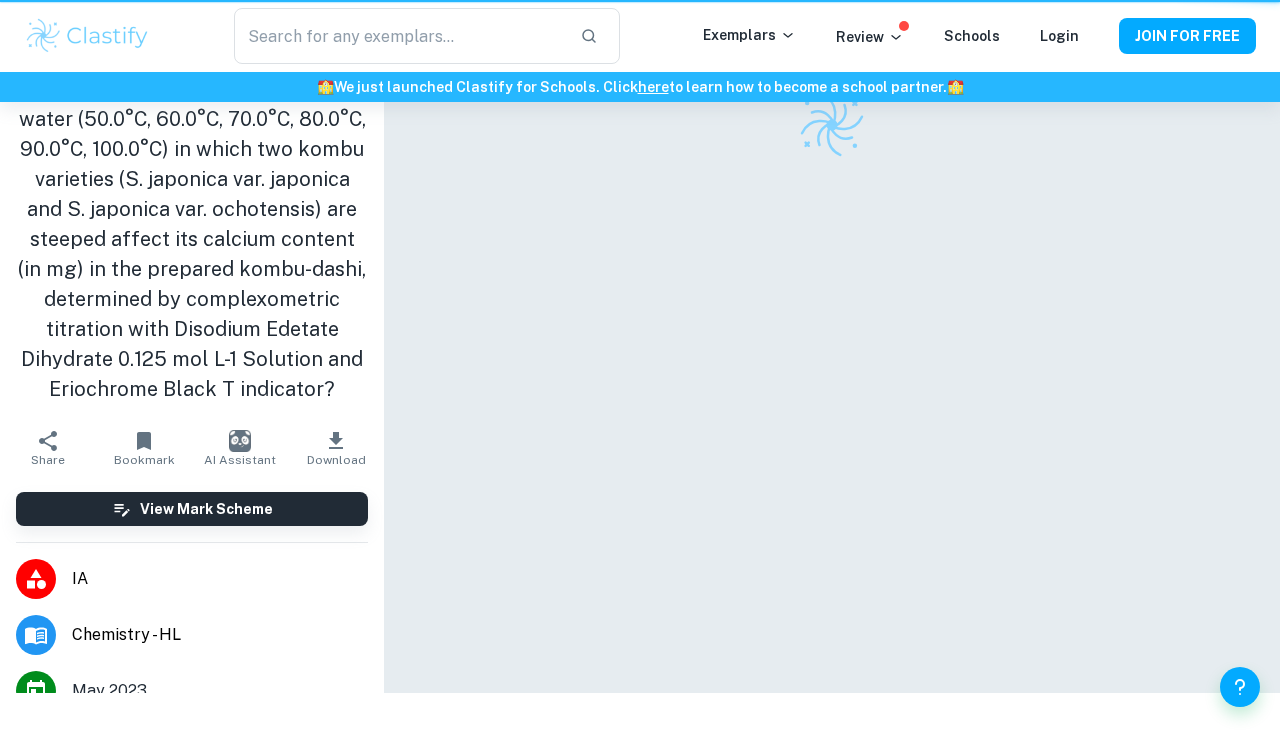 scroll, scrollTop: 0, scrollLeft: 0, axis: both 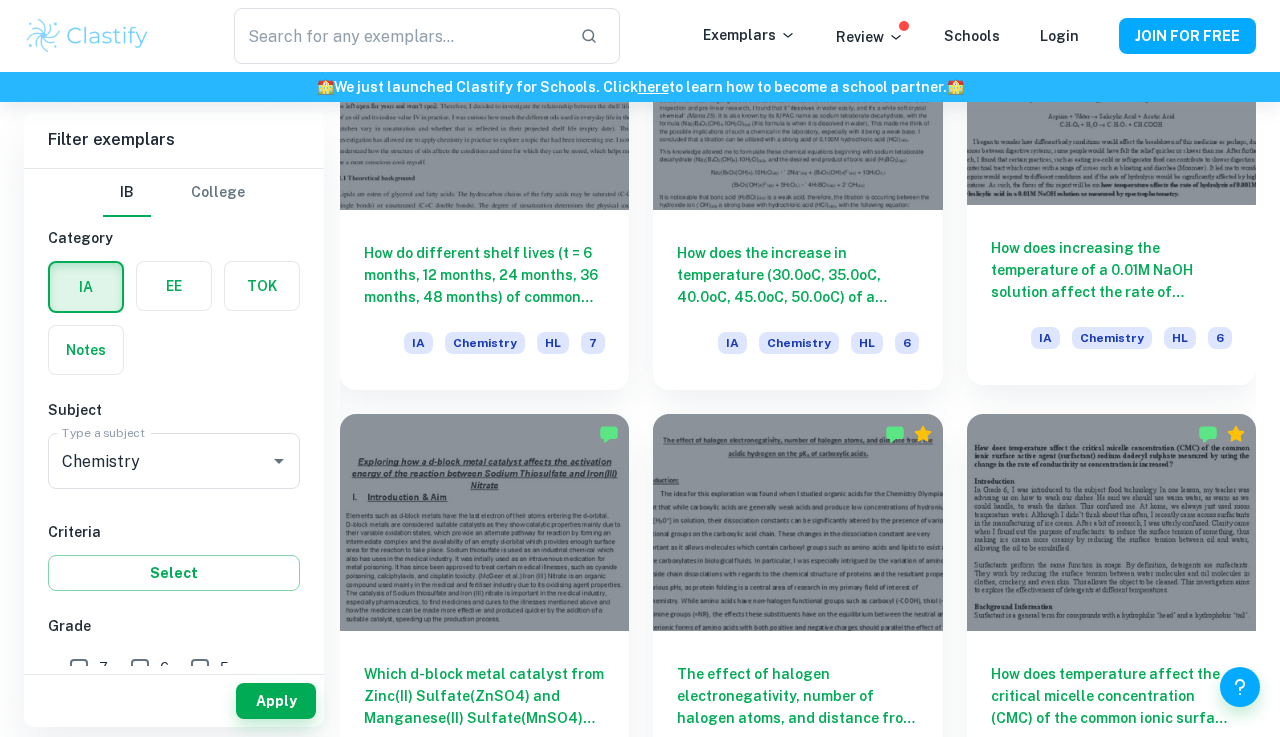 click on "How does increasing the temperature of a 0.01M NaOH solution affect the rate of hydrolysis of
0.01M acetylsalicylic acid as measured by the spectrophotometry of iron (III) salicylate?" at bounding box center [1111, 270] 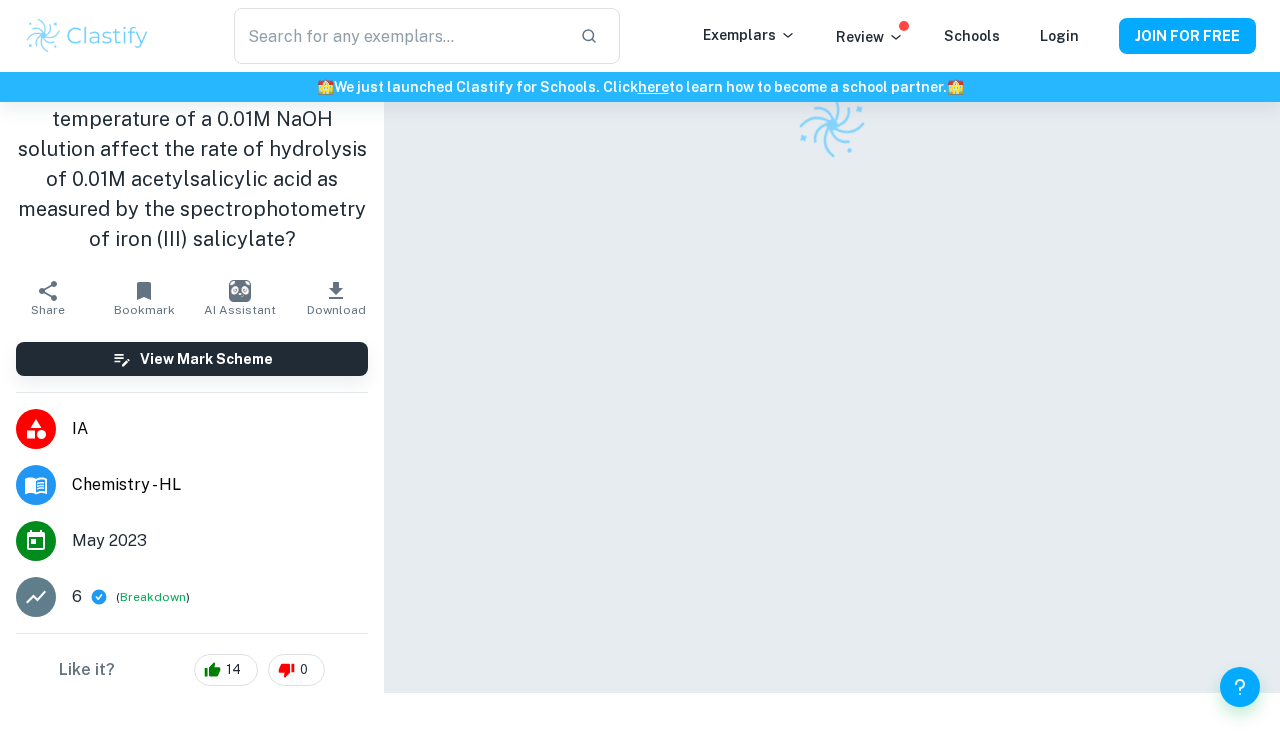 scroll, scrollTop: 0, scrollLeft: 0, axis: both 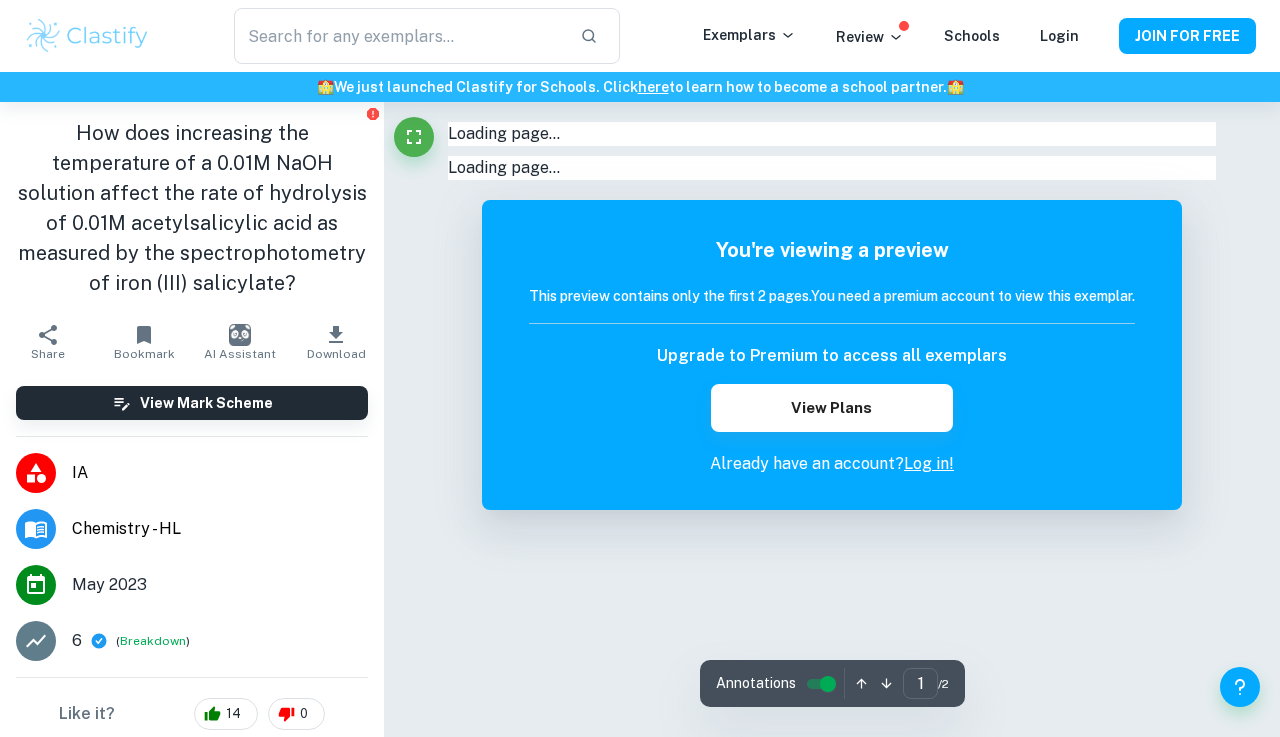 click on "How does increasing the temperature of a 0.01M NaOH solution affect the rate of hydrolysis of
0.01M acetylsalicylic acid as measured by the spectrophotometry of iron (III) salicylate?" at bounding box center [192, 208] 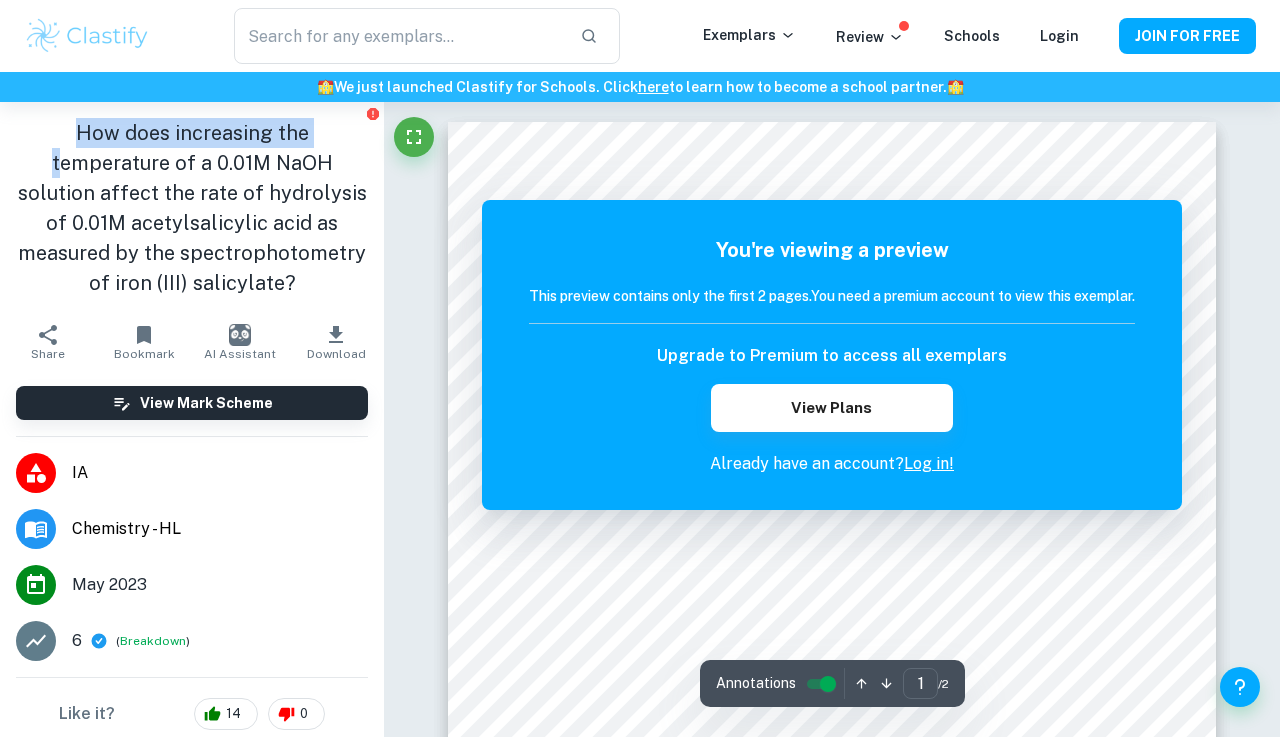 click on "How does increasing the temperature of a 0.01M NaOH solution affect the rate of hydrolysis of
0.01M acetylsalicylic acid as measured by the spectrophotometry of iron (III) salicylate?" at bounding box center [192, 208] 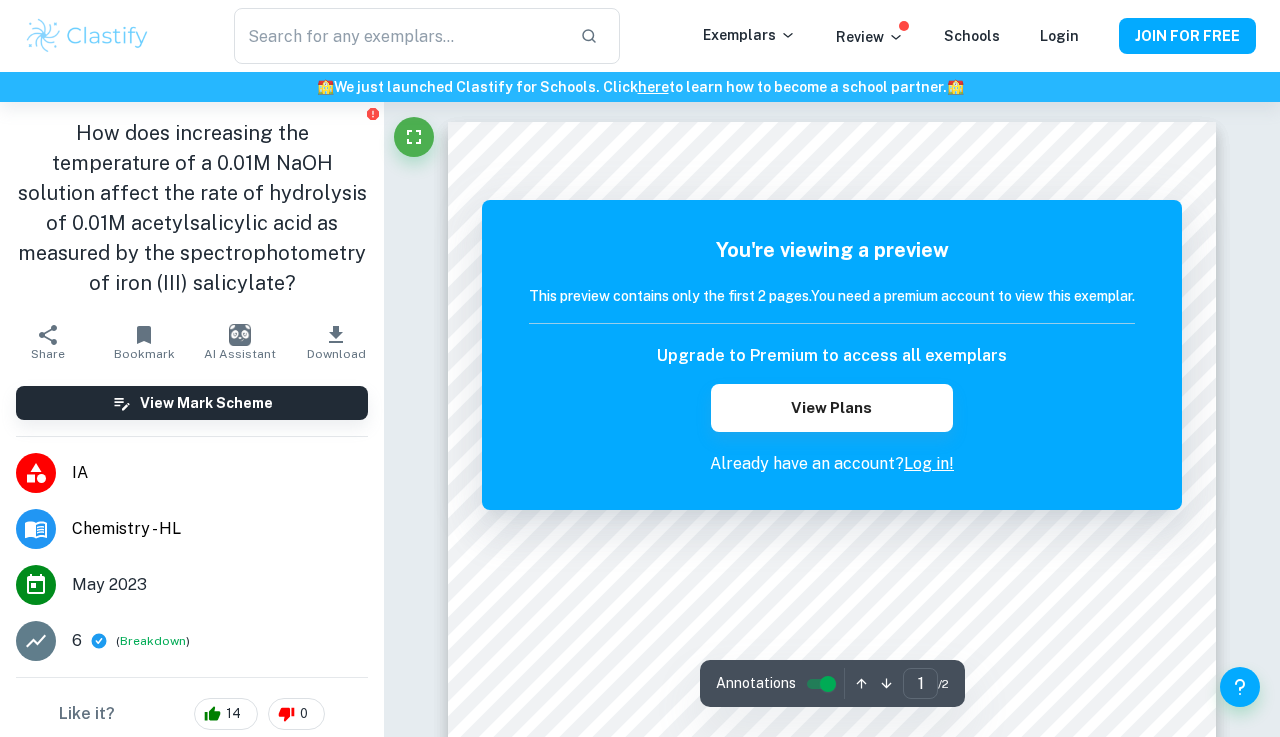 click on "How does increasing the temperature of a 0.01M NaOH solution affect the rate of hydrolysis of
0.01M acetylsalicylic acid as measured by the spectrophotometry of iron (III) salicylate?" at bounding box center (192, 208) 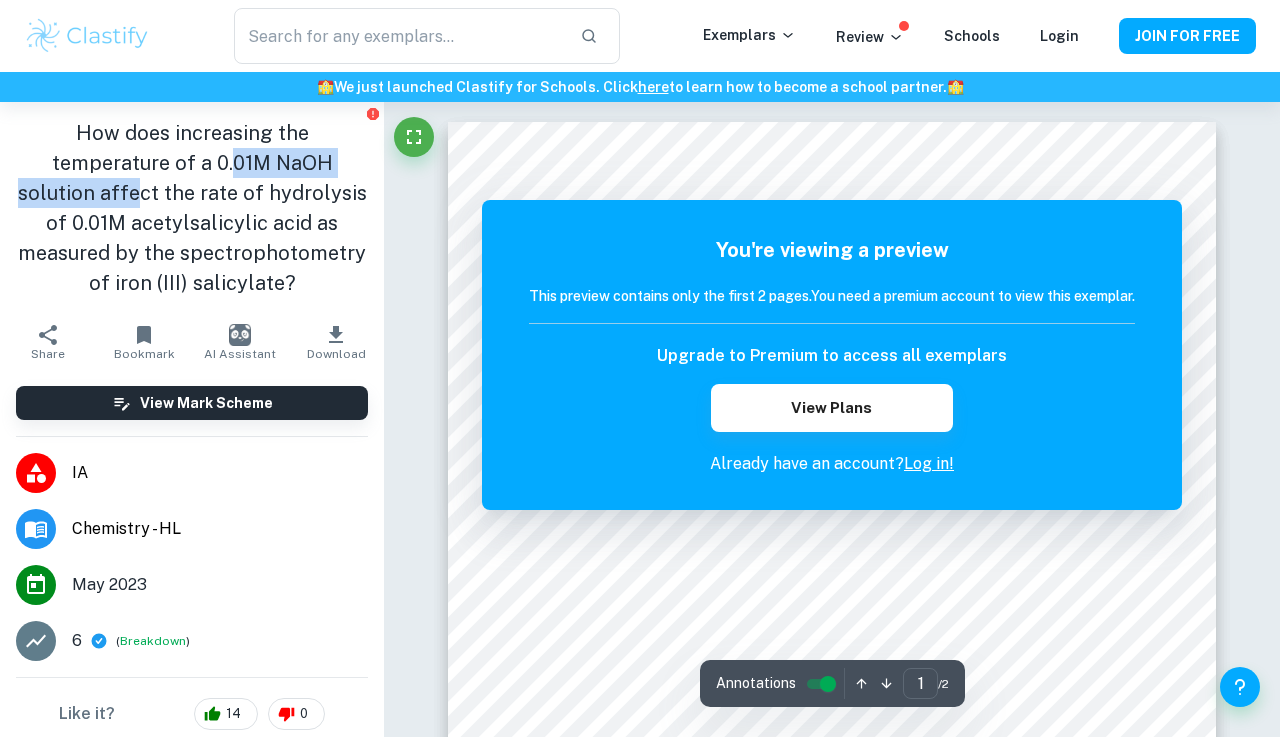 drag, startPoint x: 88, startPoint y: 166, endPoint x: 299, endPoint y: 166, distance: 211 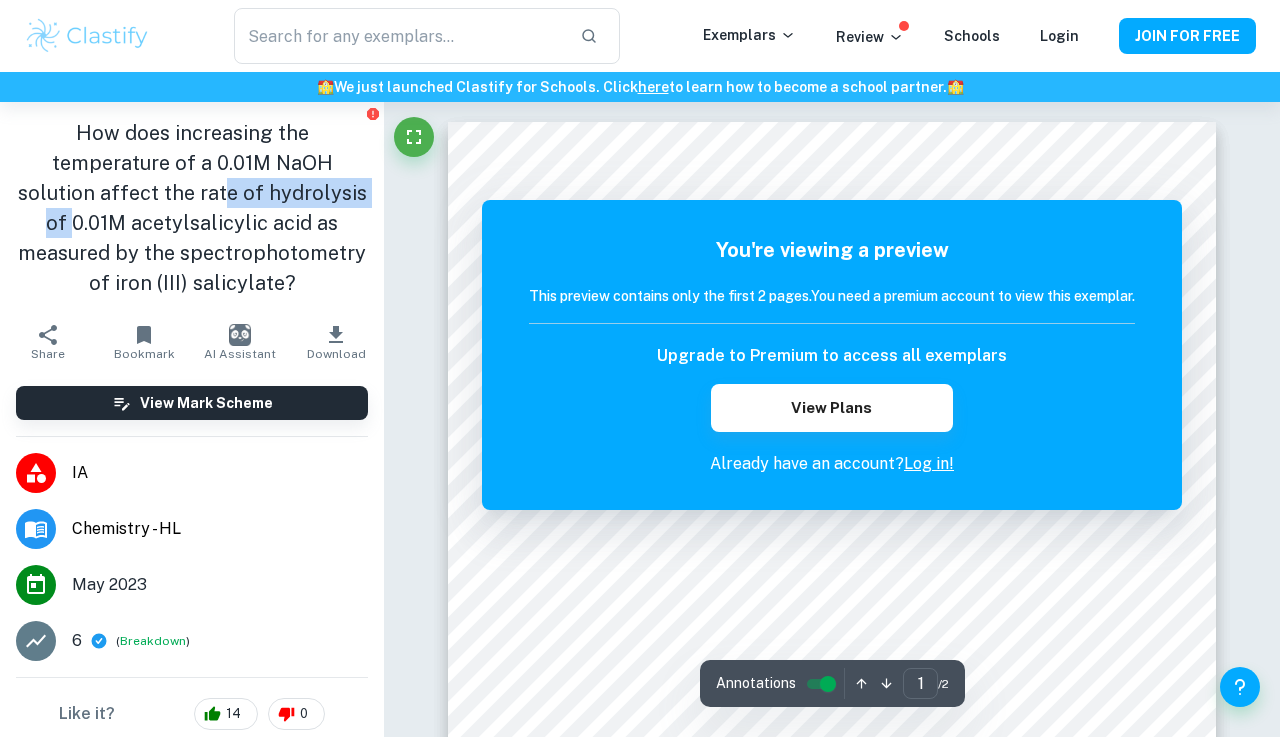 drag, startPoint x: 115, startPoint y: 199, endPoint x: 262, endPoint y: 199, distance: 147 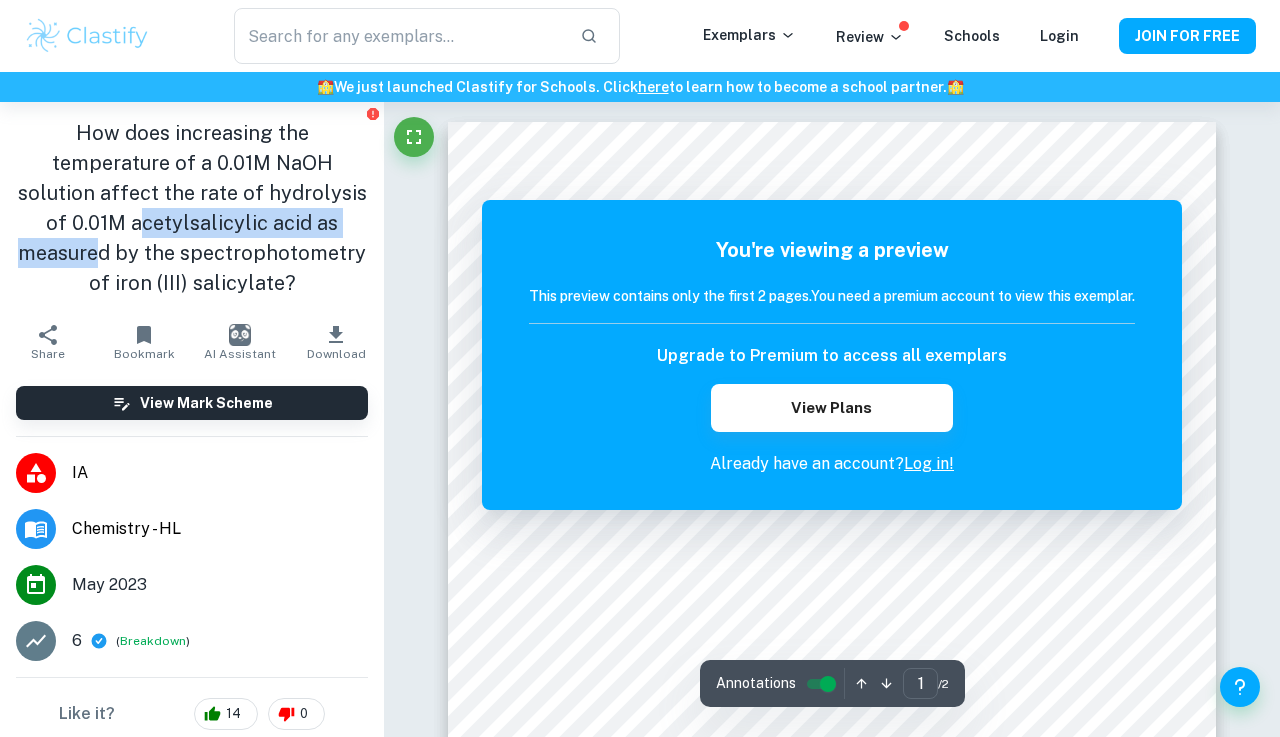drag, startPoint x: 39, startPoint y: 221, endPoint x: 312, endPoint y: 222, distance: 273.00183 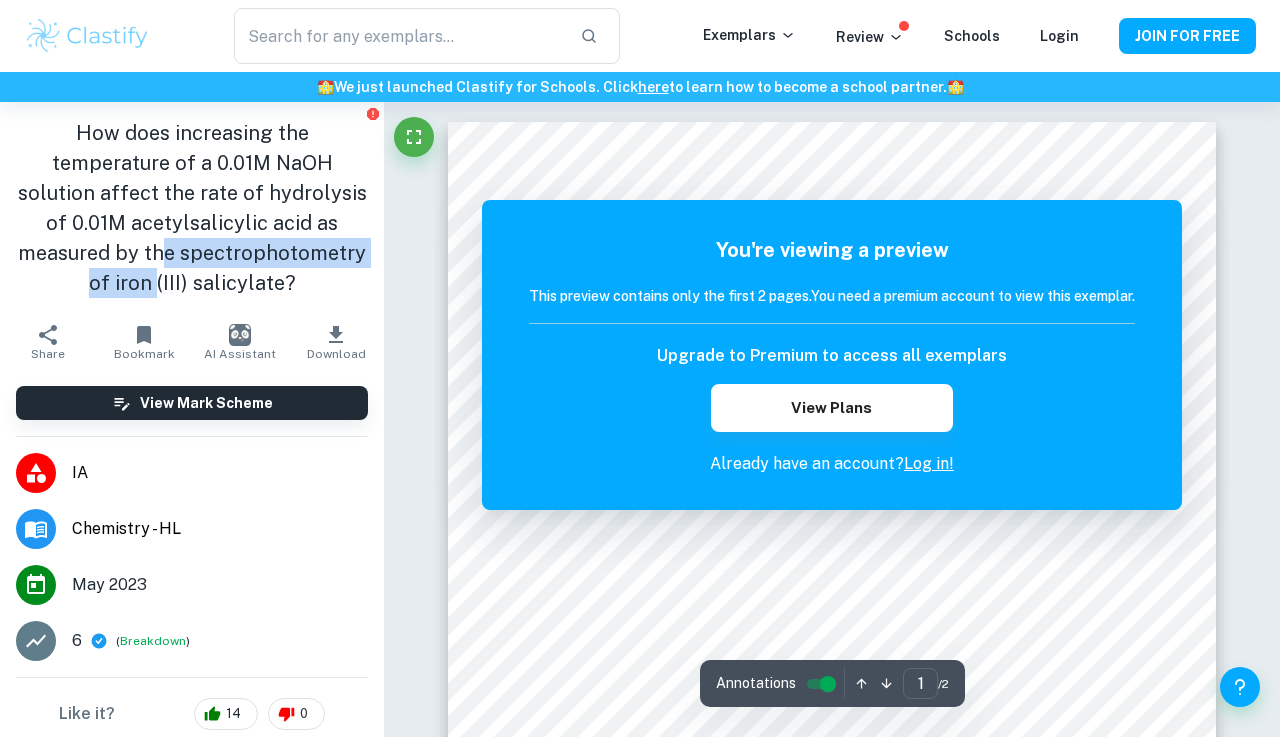 drag, startPoint x: 73, startPoint y: 256, endPoint x: 322, endPoint y: 256, distance: 249 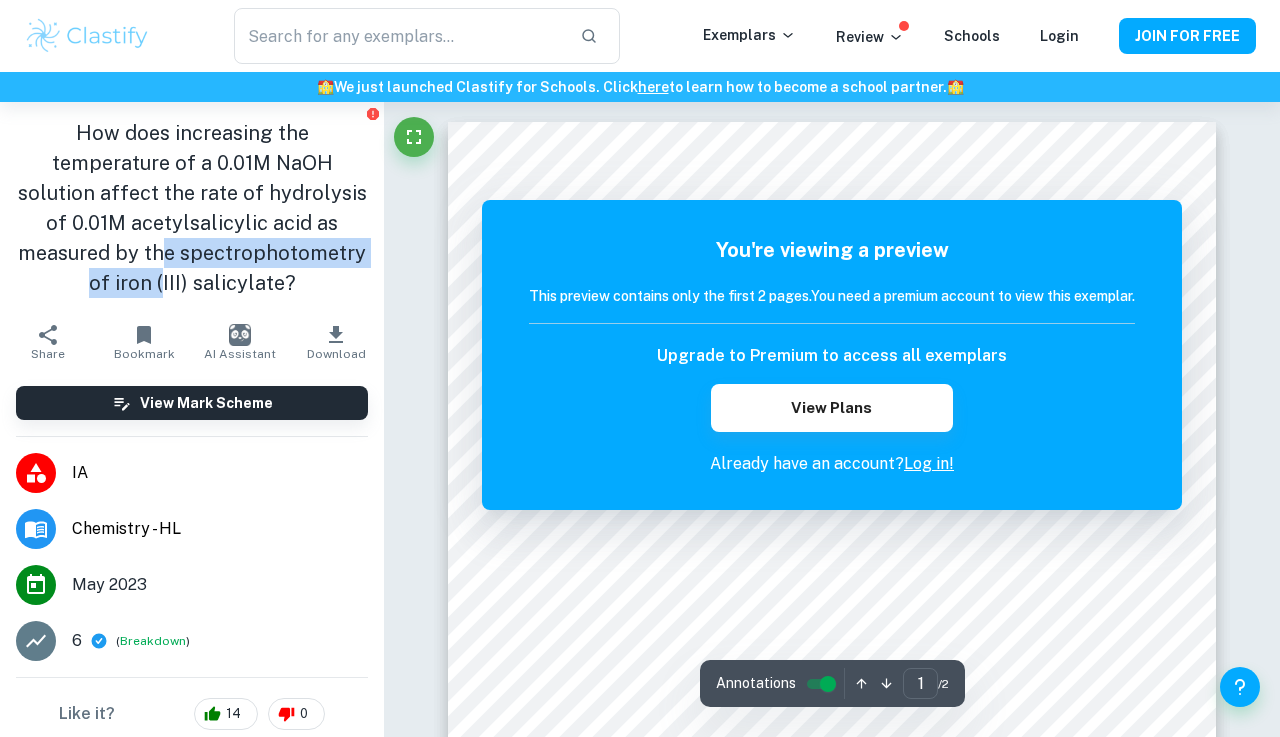 click on "How does increasing the temperature of a 0.01M NaOH solution affect the rate of hydrolysis of
0.01M acetylsalicylic acid as measured by the spectrophotometry of iron (III) salicylate?" at bounding box center [192, 208] 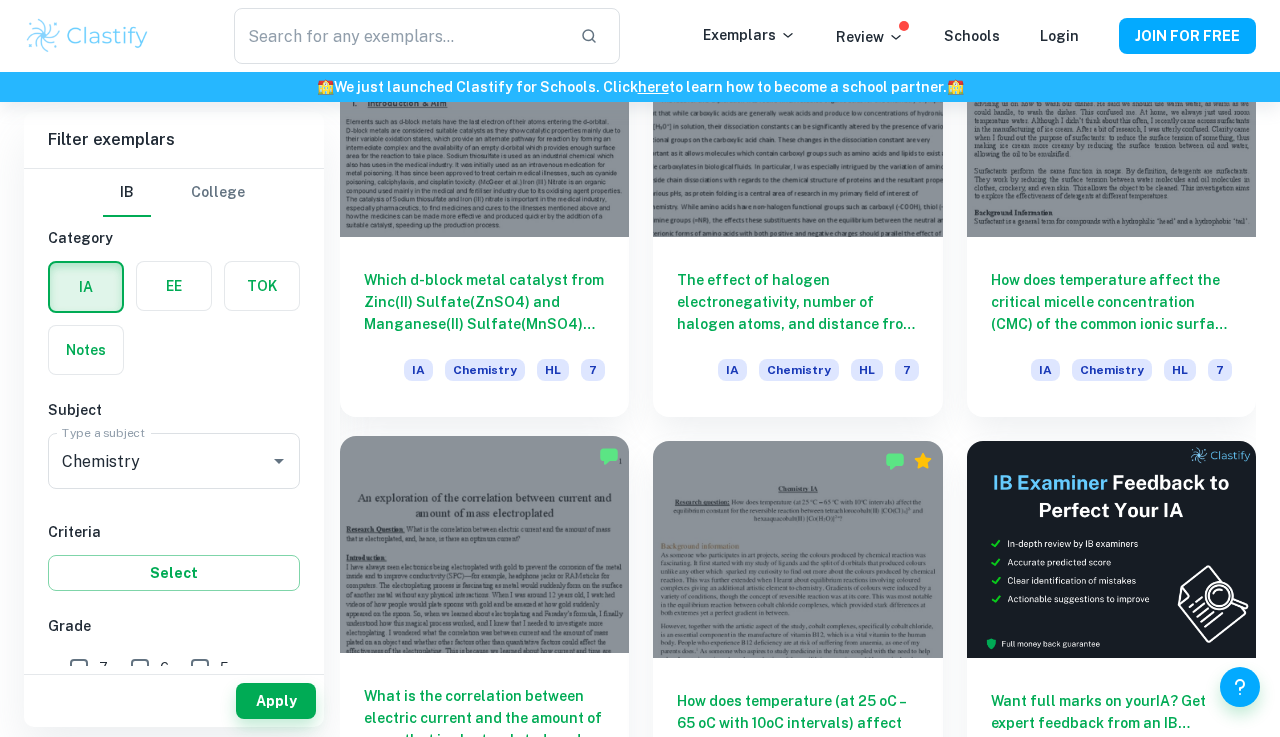 scroll, scrollTop: 7068, scrollLeft: 0, axis: vertical 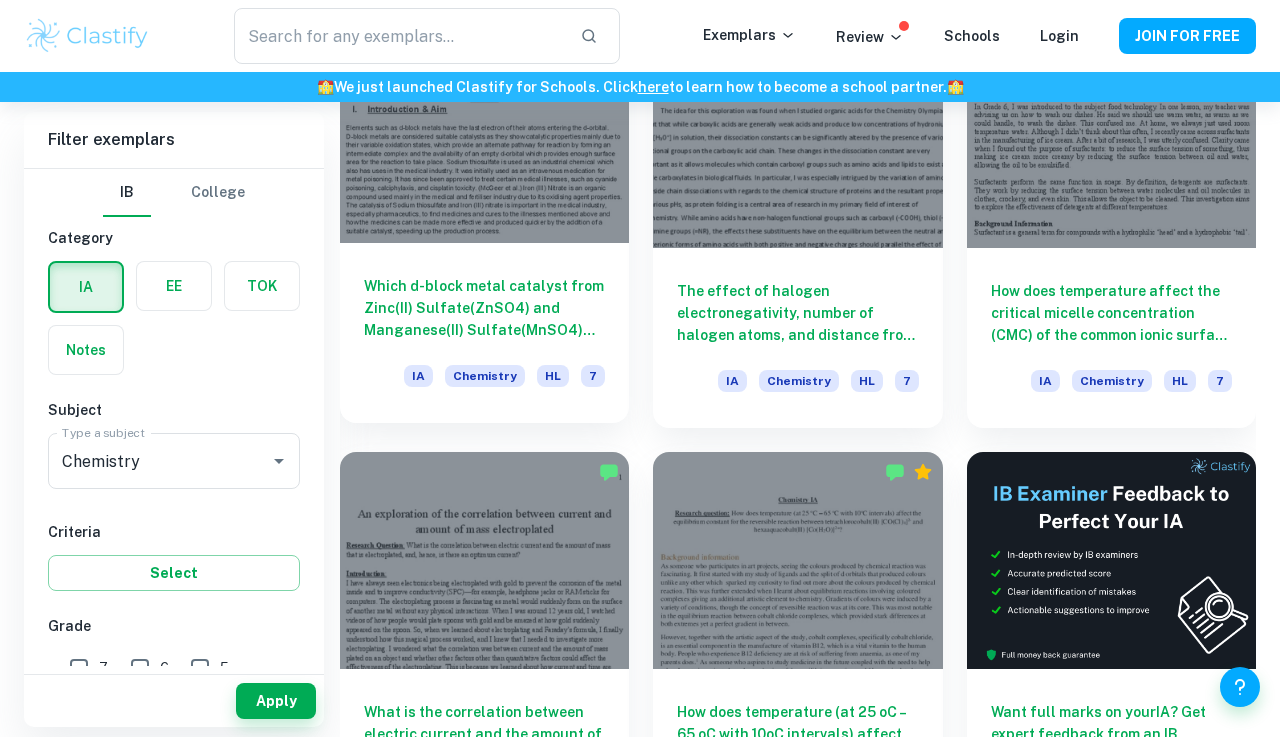 click on "Which d-block metal catalyst from Zinc(II) Sulfate(ZnSO4) and Manganese(II)
Sulfate(MnSO4) will lower the activation energy (kJmol-1) the most in the reaction between
Sodium Thiosulfate and Iron(III) nitrate, by calculating the time taken for the completion
of the reaction at varying temperatures of 25°C, 30°C, 35°C, 40°C, 45°C?" at bounding box center [484, 308] 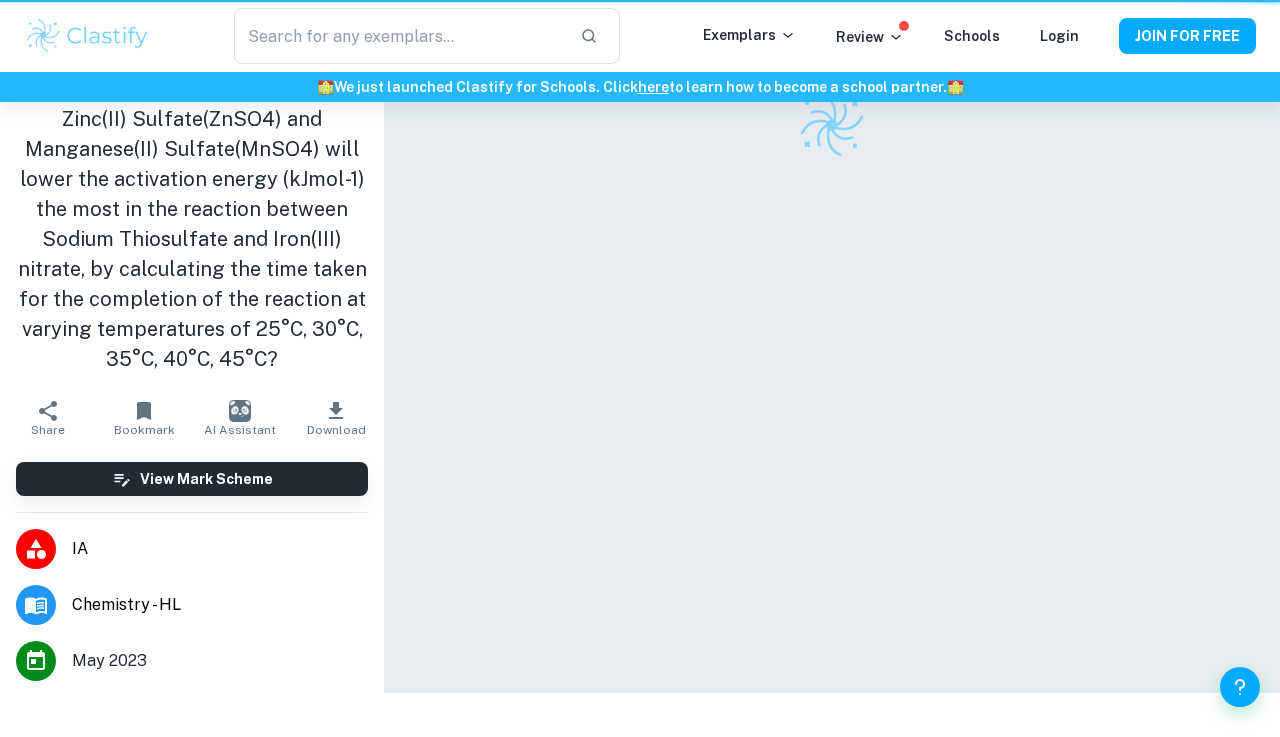 scroll, scrollTop: 0, scrollLeft: 0, axis: both 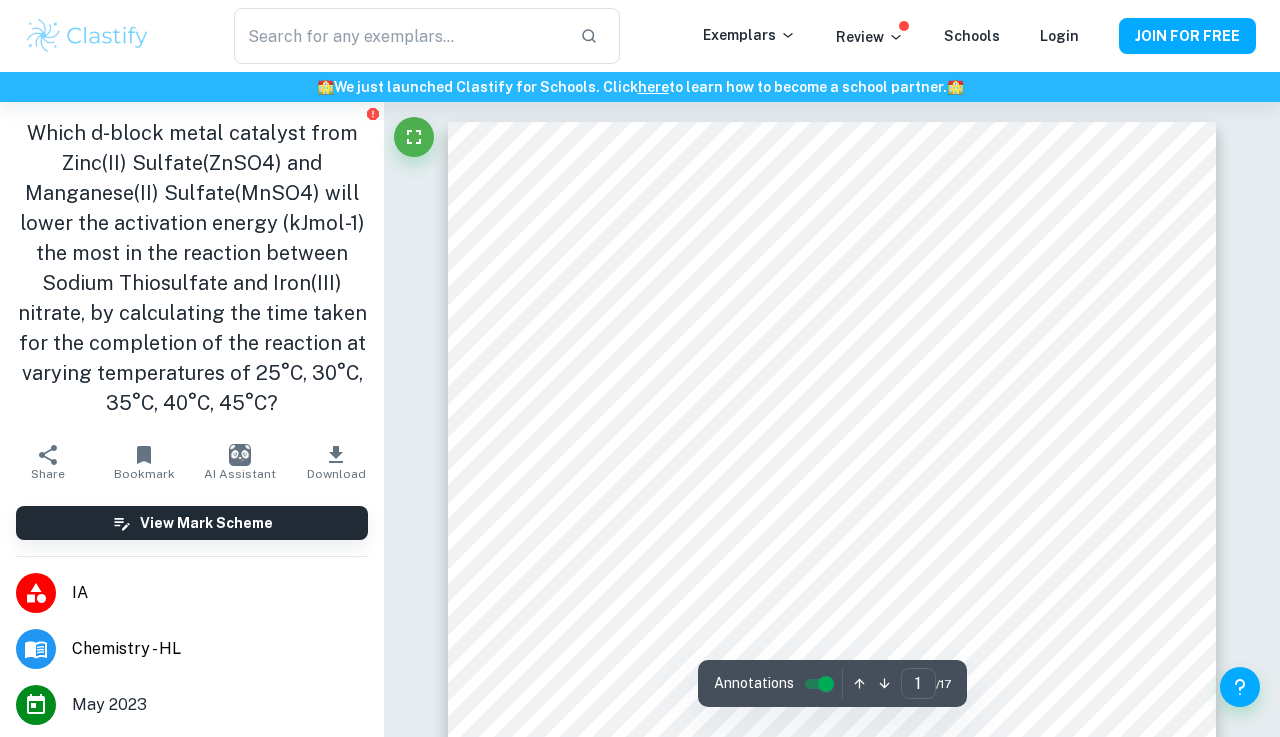 drag, startPoint x: 35, startPoint y: 223, endPoint x: 307, endPoint y: 223, distance: 272 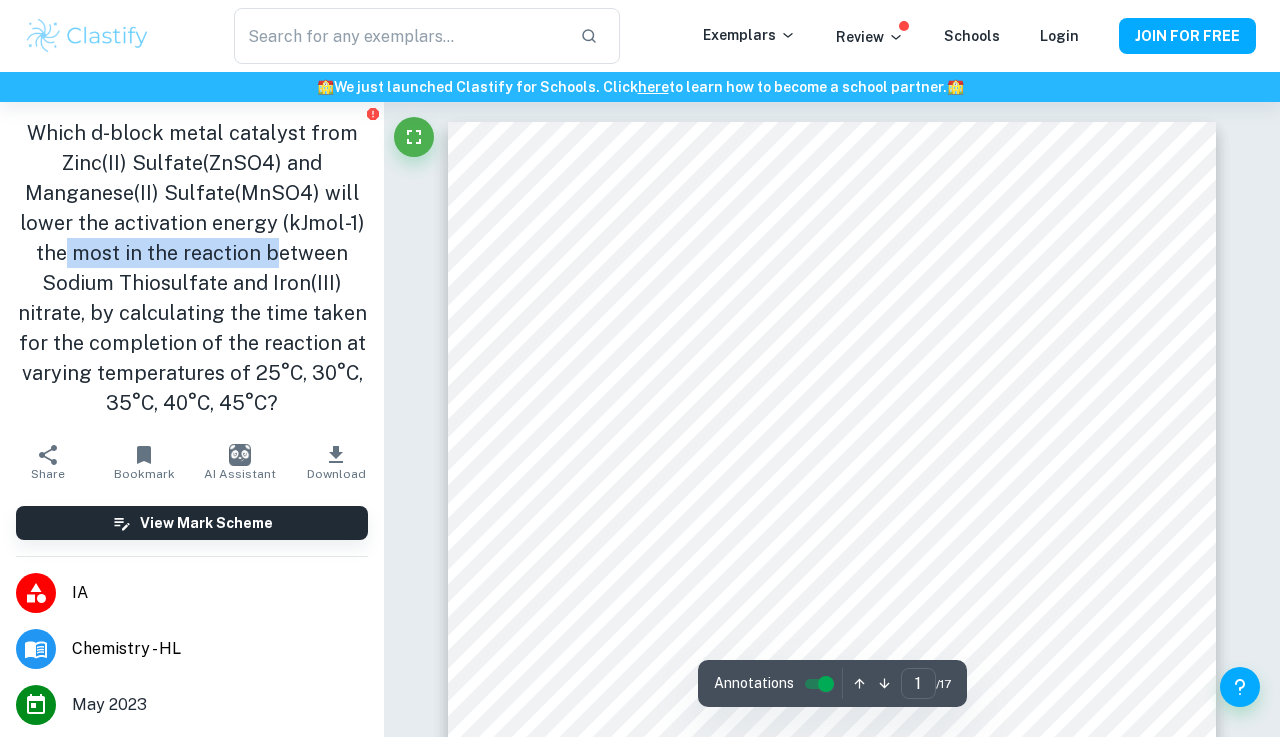 click on "Which d-block metal catalyst from Zinc(II) Sulfate(ZnSO4) and Manganese(II)
Sulfate(MnSO4) will lower the activation energy (kJmol-1) the most in the reaction between
Sodium Thiosulfate and Iron(III) nitrate, by calculating the time taken for the completion
of the reaction at varying temperatures of 25°C, 30°C, 35°C, 40°C, 45°C?" at bounding box center [192, 268] 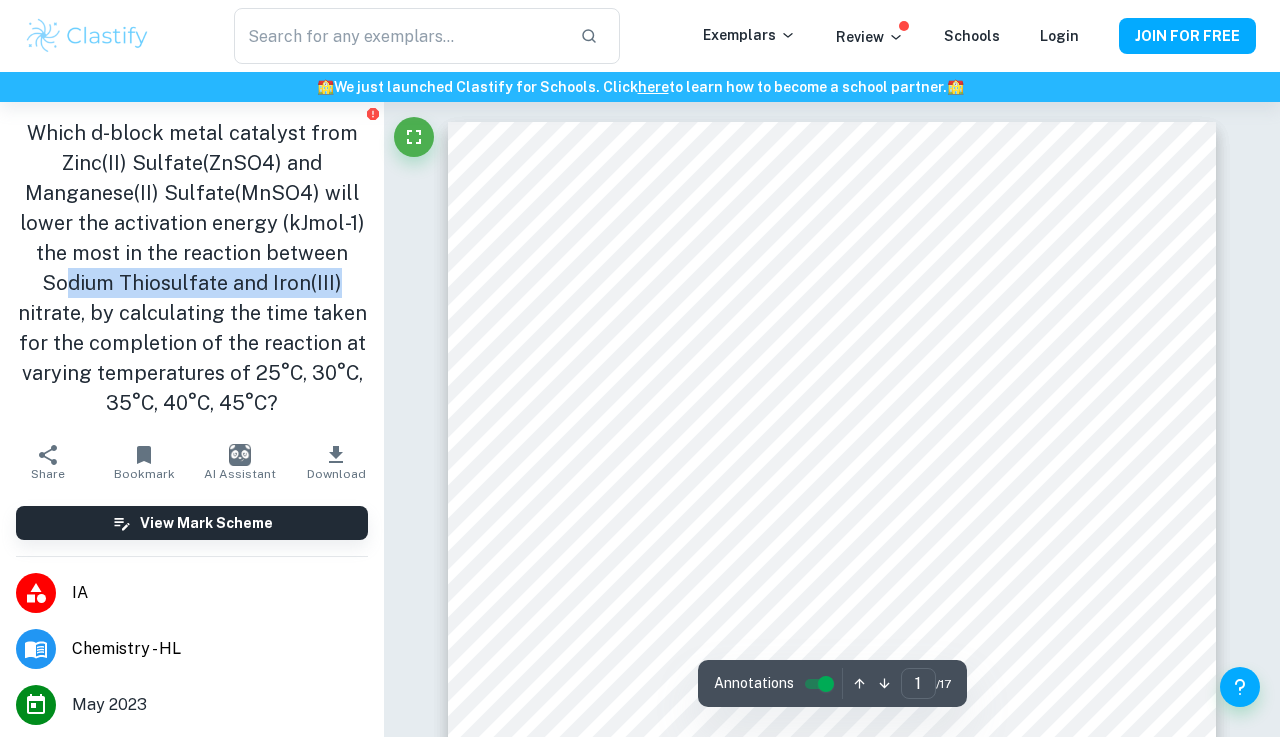 drag, startPoint x: 77, startPoint y: 282, endPoint x: 360, endPoint y: 282, distance: 283 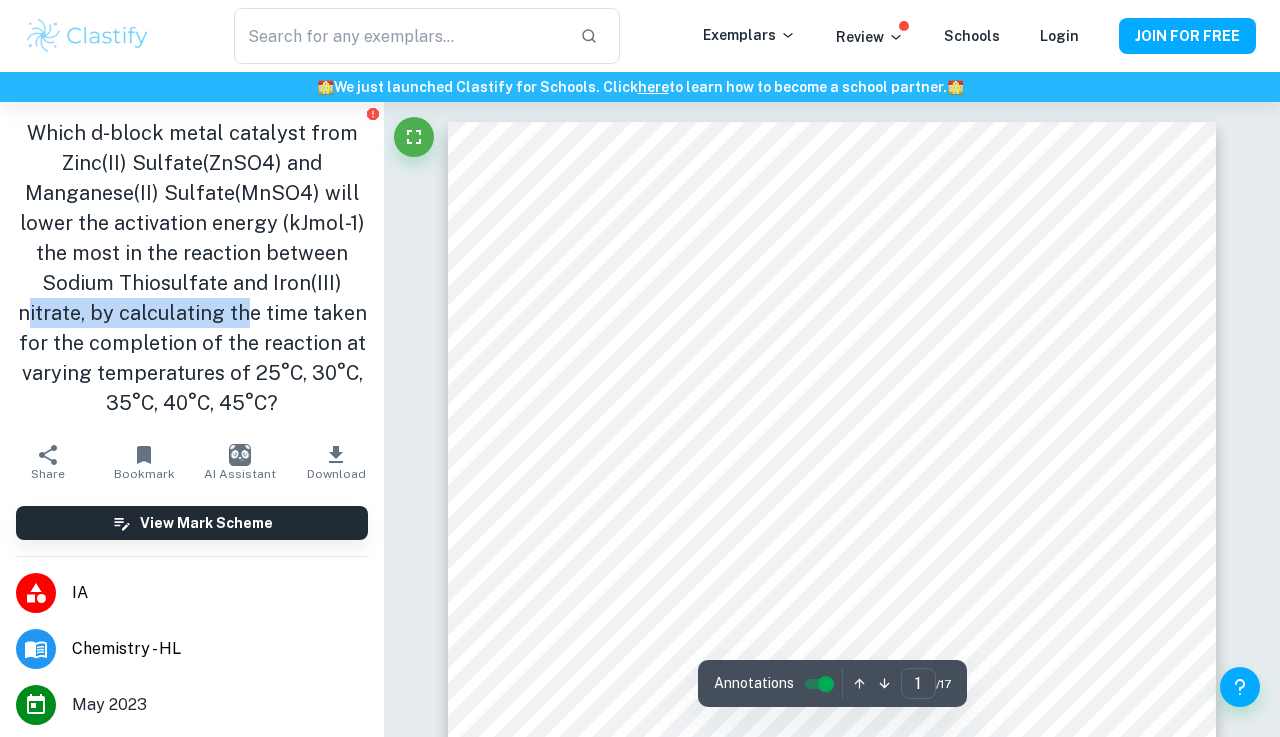 drag, startPoint x: 29, startPoint y: 310, endPoint x: 250, endPoint y: 310, distance: 221 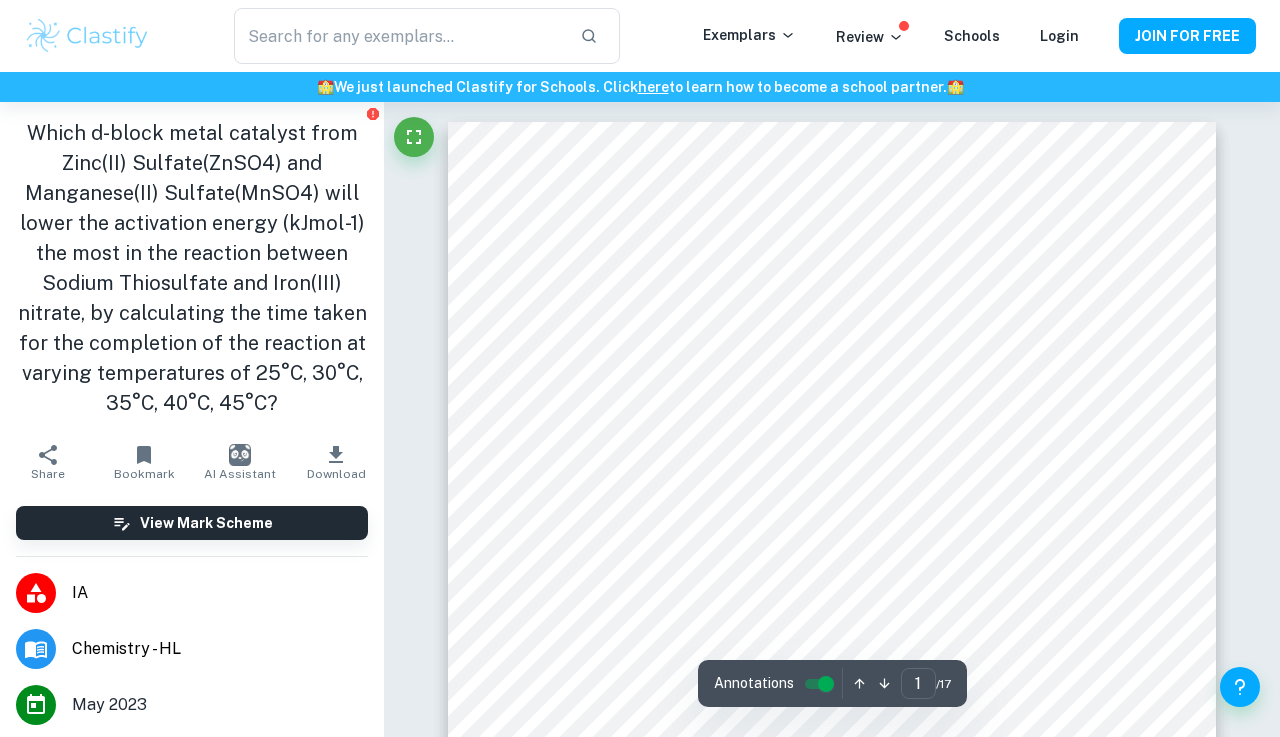 scroll, scrollTop: 0, scrollLeft: 0, axis: both 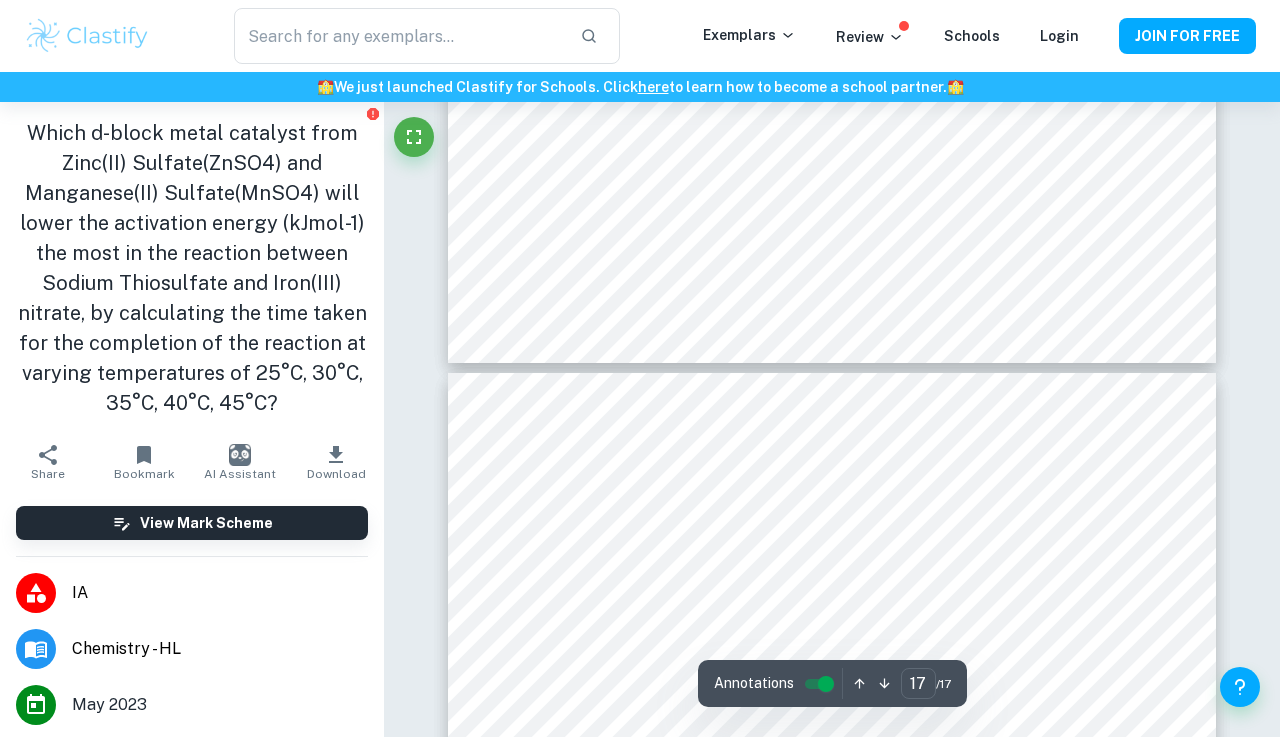 type on "16" 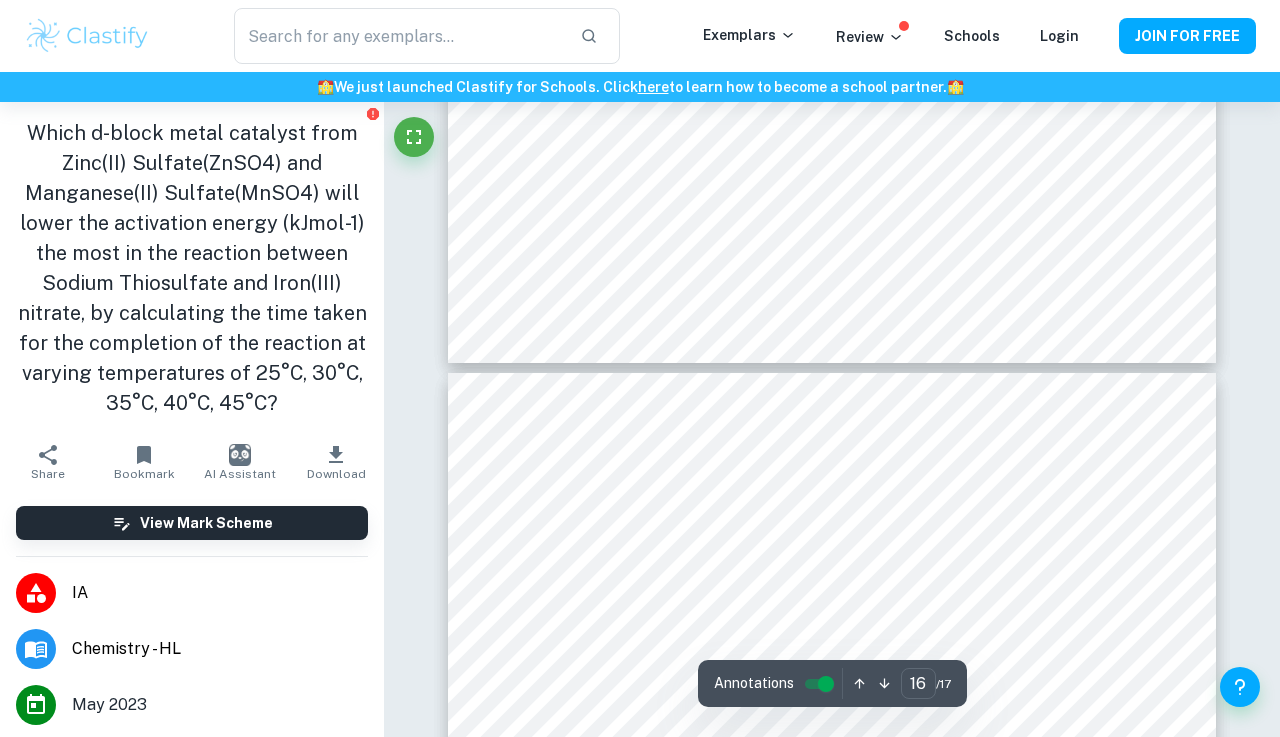 scroll, scrollTop: 16222, scrollLeft: 0, axis: vertical 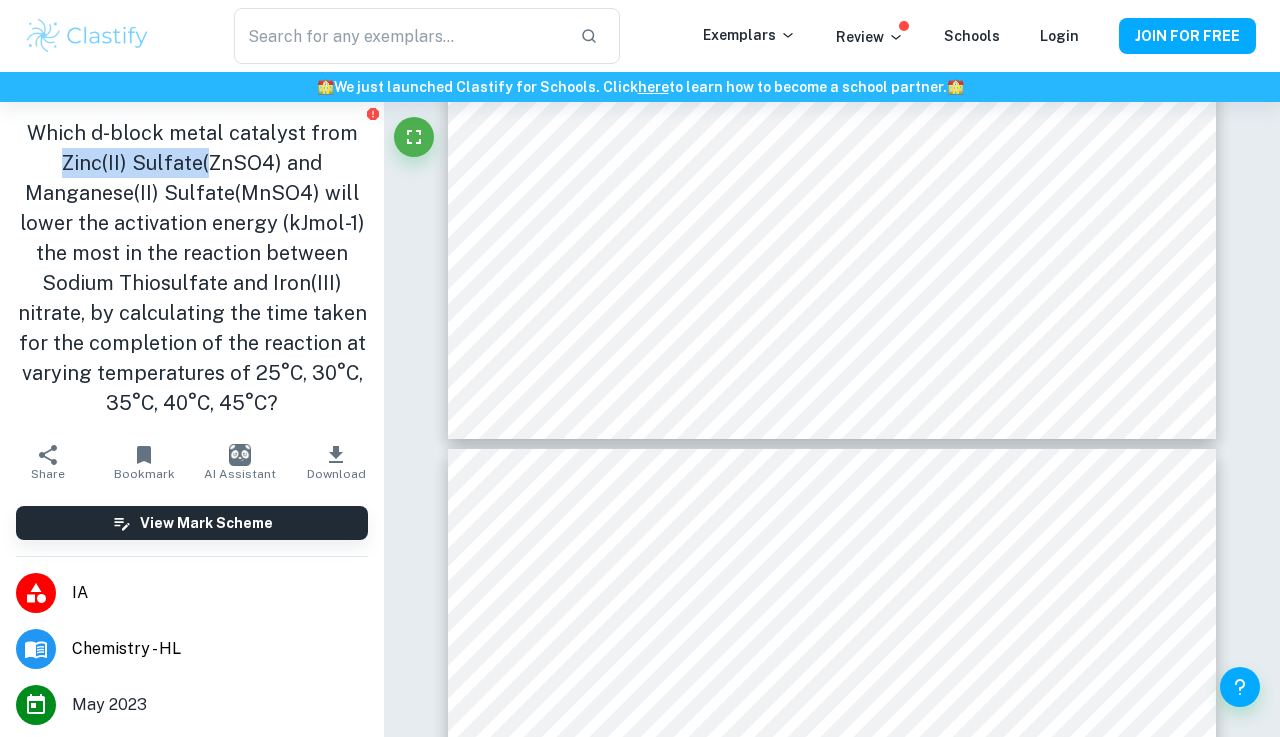 drag, startPoint x: 68, startPoint y: 165, endPoint x: 211, endPoint y: 165, distance: 143 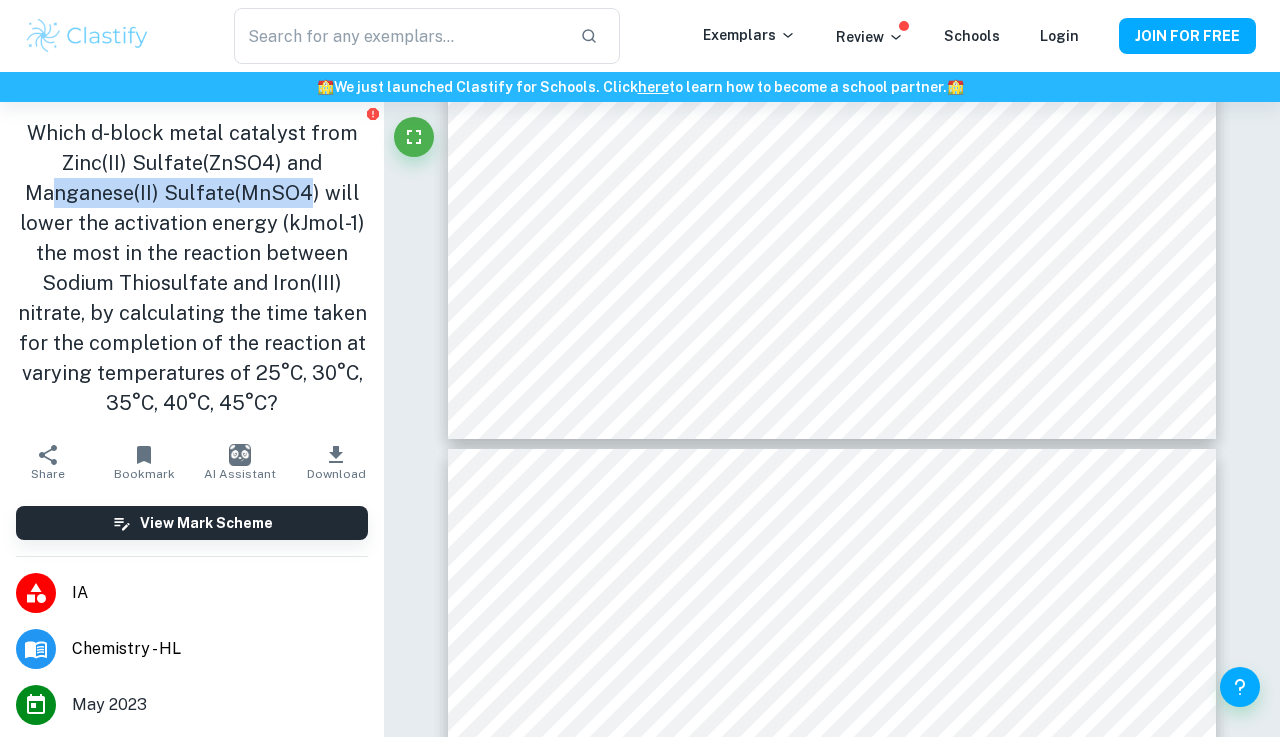 drag, startPoint x: 63, startPoint y: 195, endPoint x: 311, endPoint y: 195, distance: 248 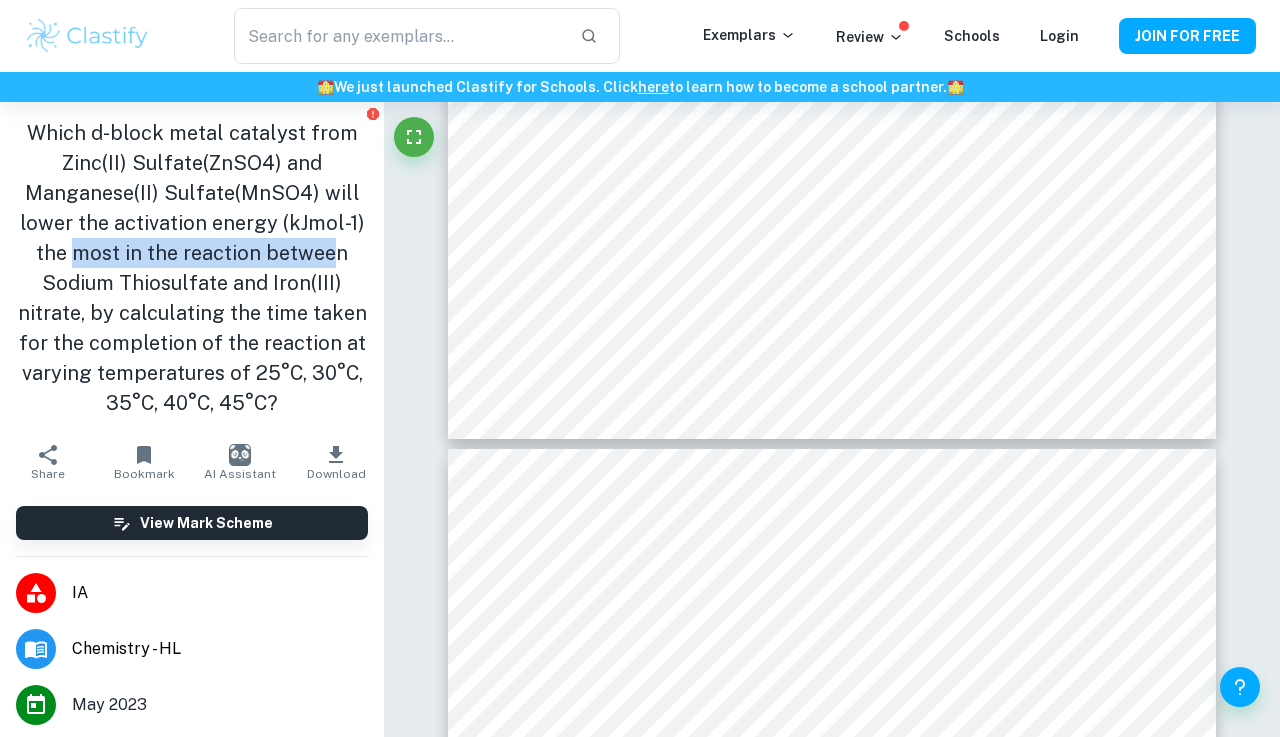 drag, startPoint x: 133, startPoint y: 251, endPoint x: 339, endPoint y: 251, distance: 206 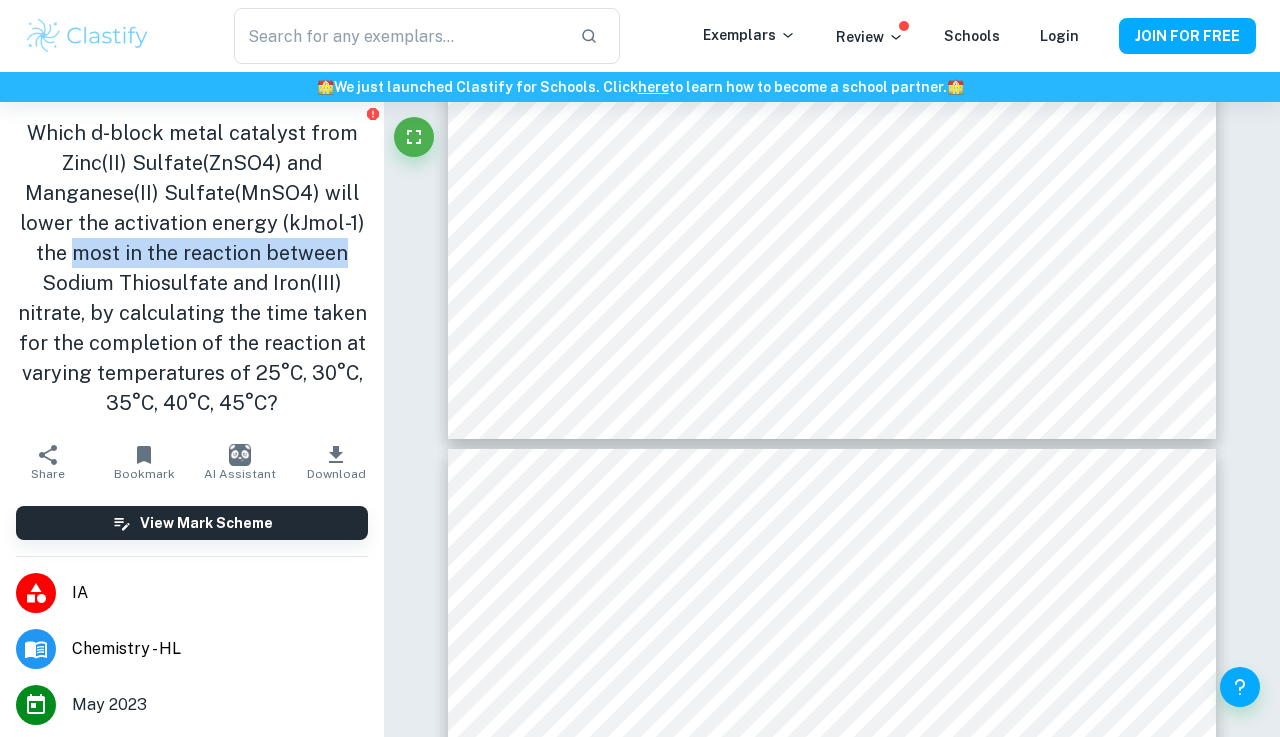 click on "Which d-block metal catalyst from Zinc(II) Sulfate(ZnSO4) and Manganese(II)
Sulfate(MnSO4) will lower the activation energy (kJmol-1) the most in the reaction between
Sodium Thiosulfate and Iron(III) nitrate, by calculating the time taken for the completion
of the reaction at varying temperatures of 25°C, 30°C, 35°C, 40°C, 45°C?" at bounding box center (192, 268) 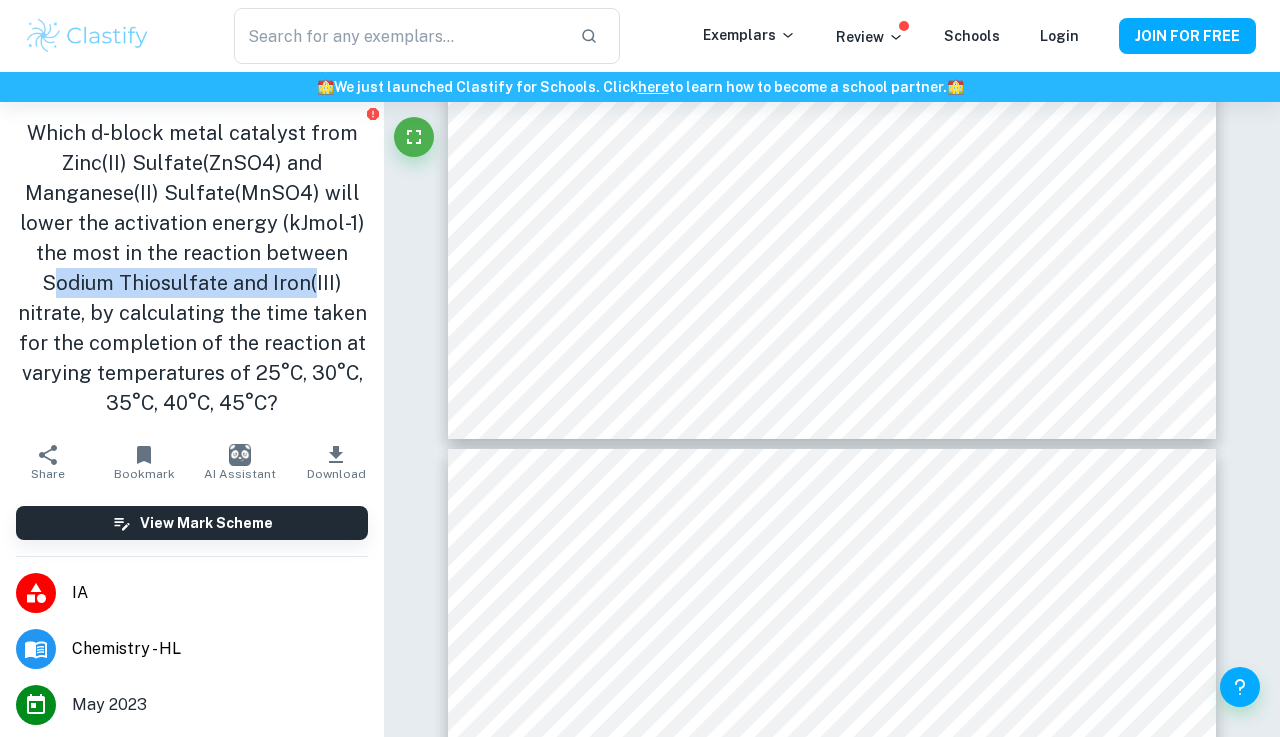 drag, startPoint x: 68, startPoint y: 284, endPoint x: 316, endPoint y: 284, distance: 248 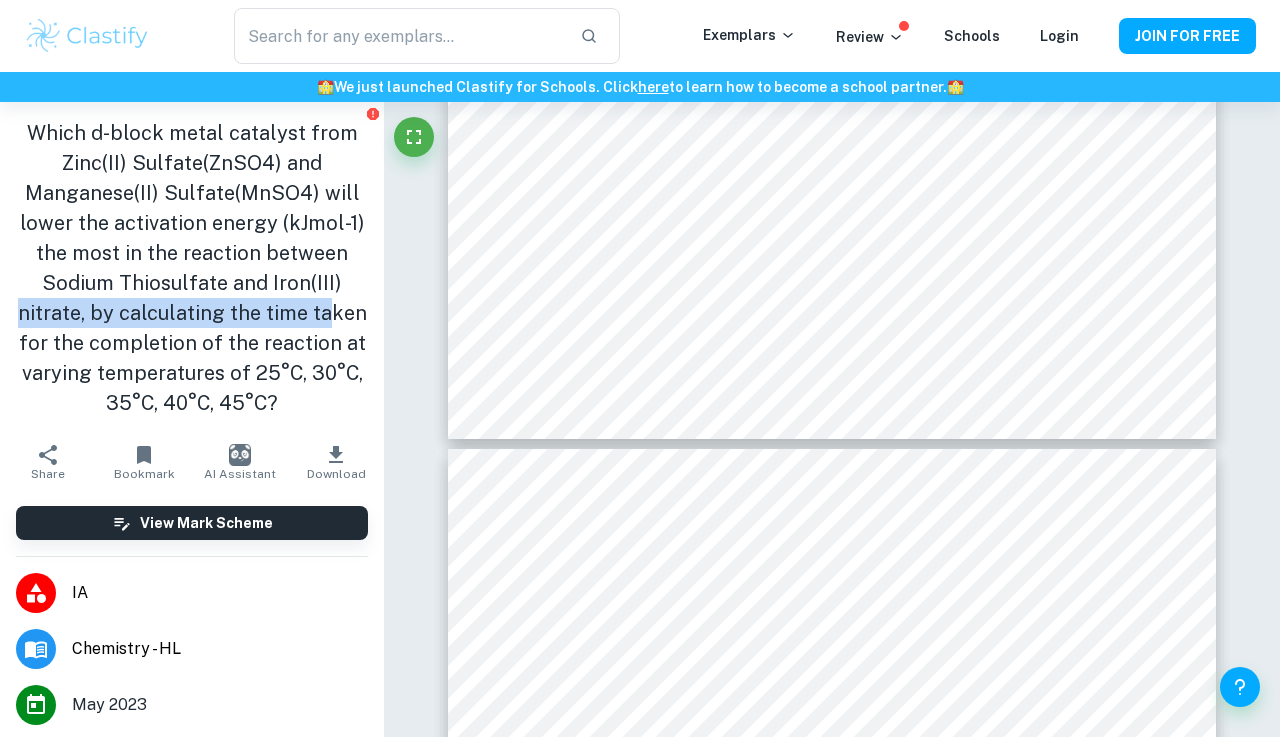 drag, startPoint x: 189, startPoint y: 311, endPoint x: 329, endPoint y: 310, distance: 140.00357 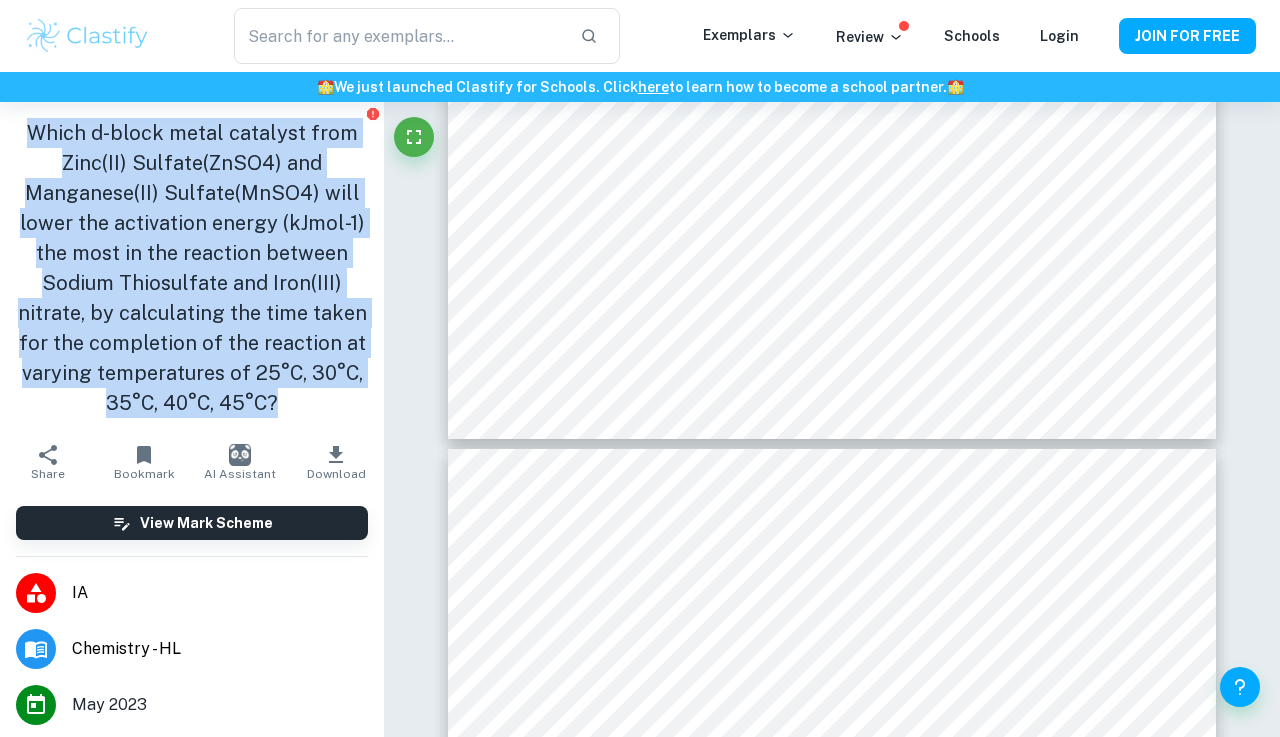 drag, startPoint x: 35, startPoint y: 134, endPoint x: 316, endPoint y: 427, distance: 405.968 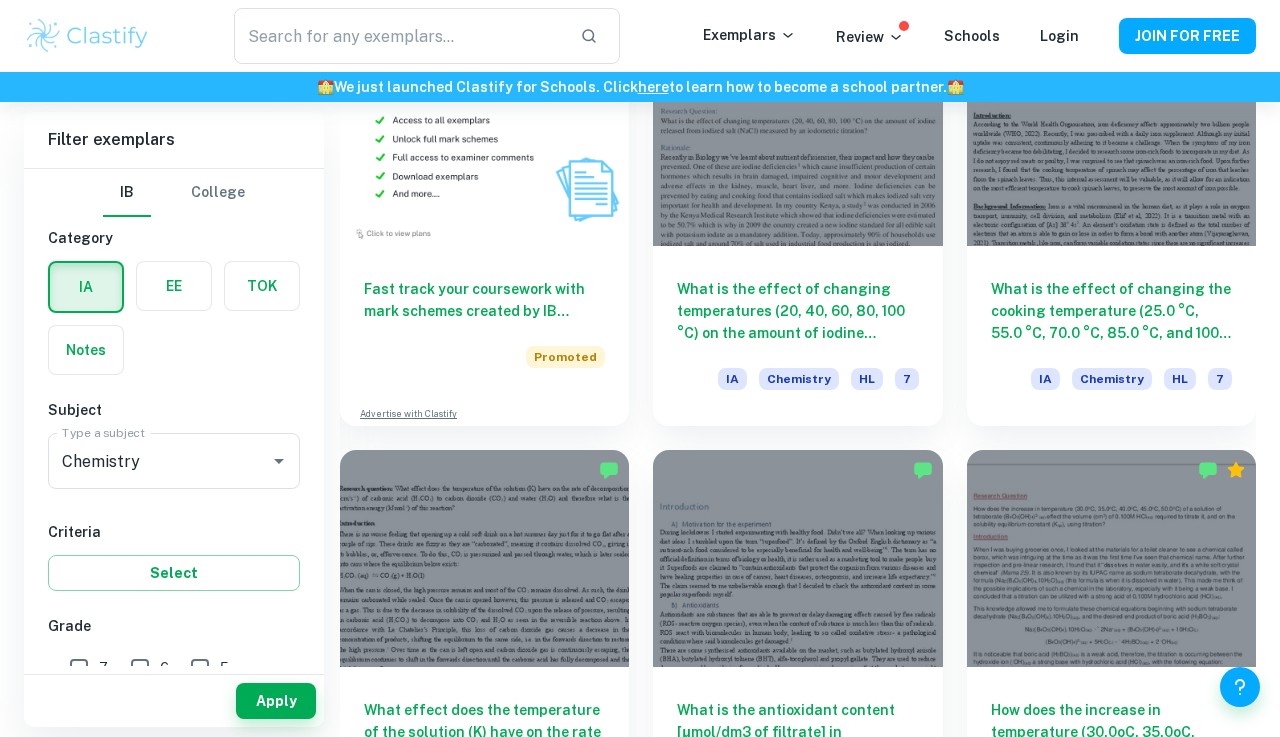 scroll, scrollTop: 8337, scrollLeft: 0, axis: vertical 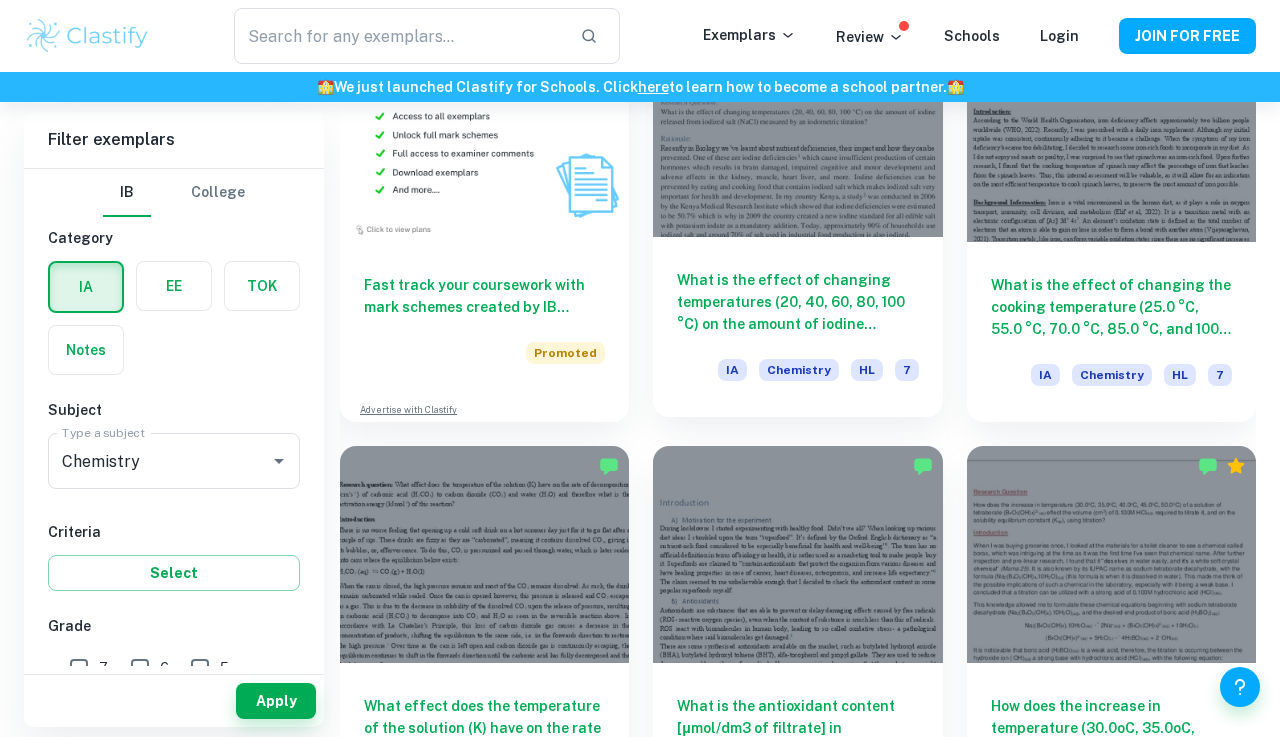 click on "What is the effect of changing temperatures (20, 40, 60, 80, 100 °C) on the amount of iodine released from iodized salt (NaCl) measured by an iodometric titration?" at bounding box center (797, 302) 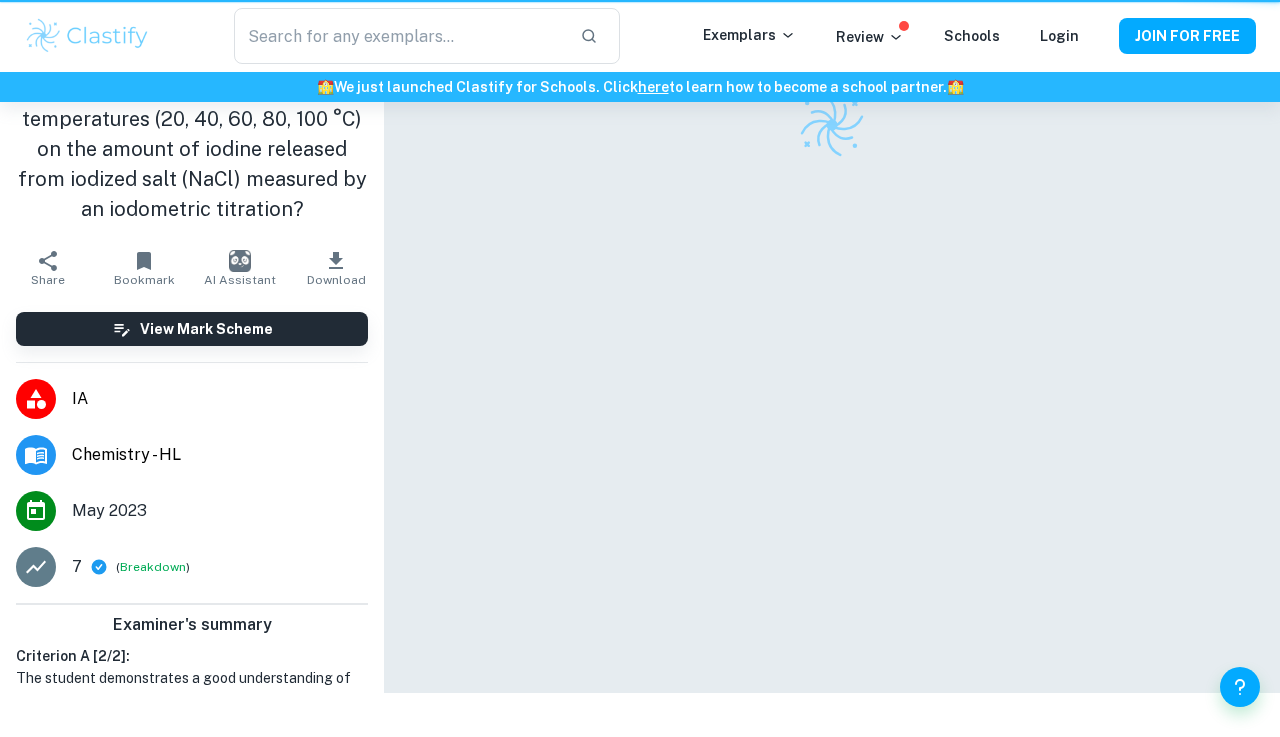 scroll, scrollTop: 0, scrollLeft: 0, axis: both 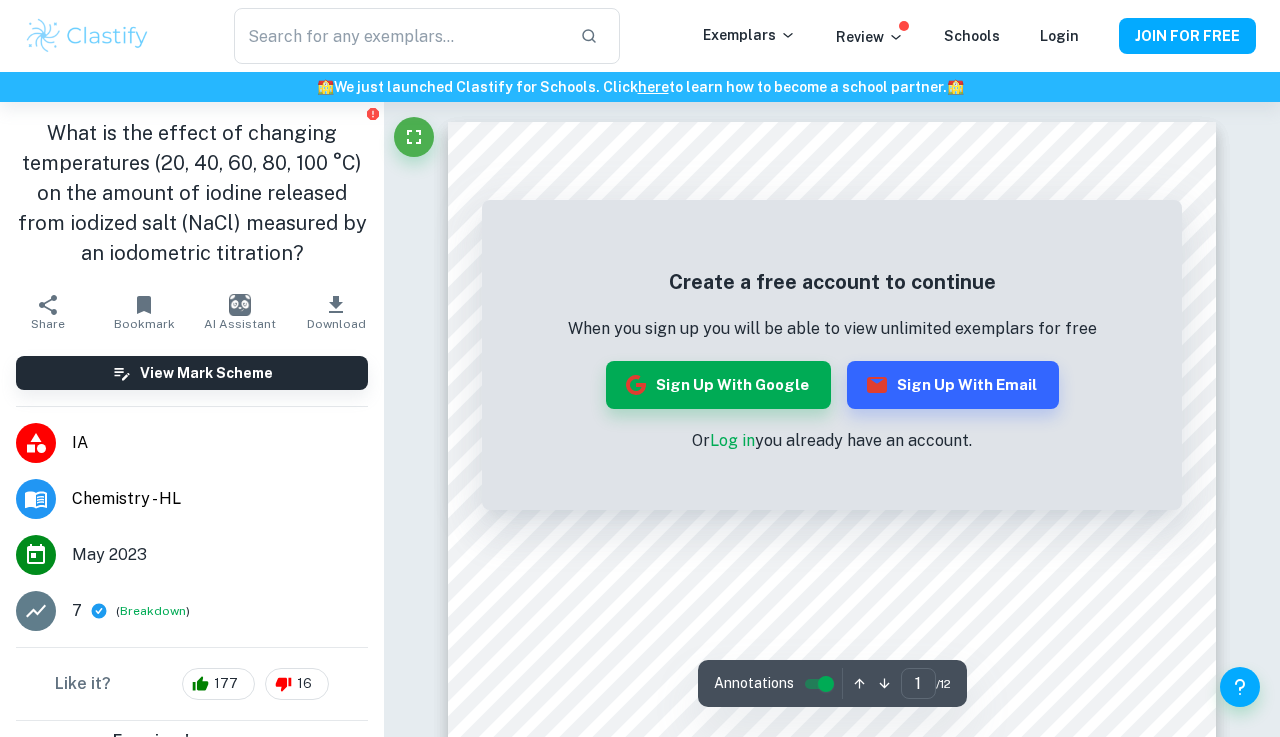 drag, startPoint x: 51, startPoint y: 188, endPoint x: 356, endPoint y: 188, distance: 305 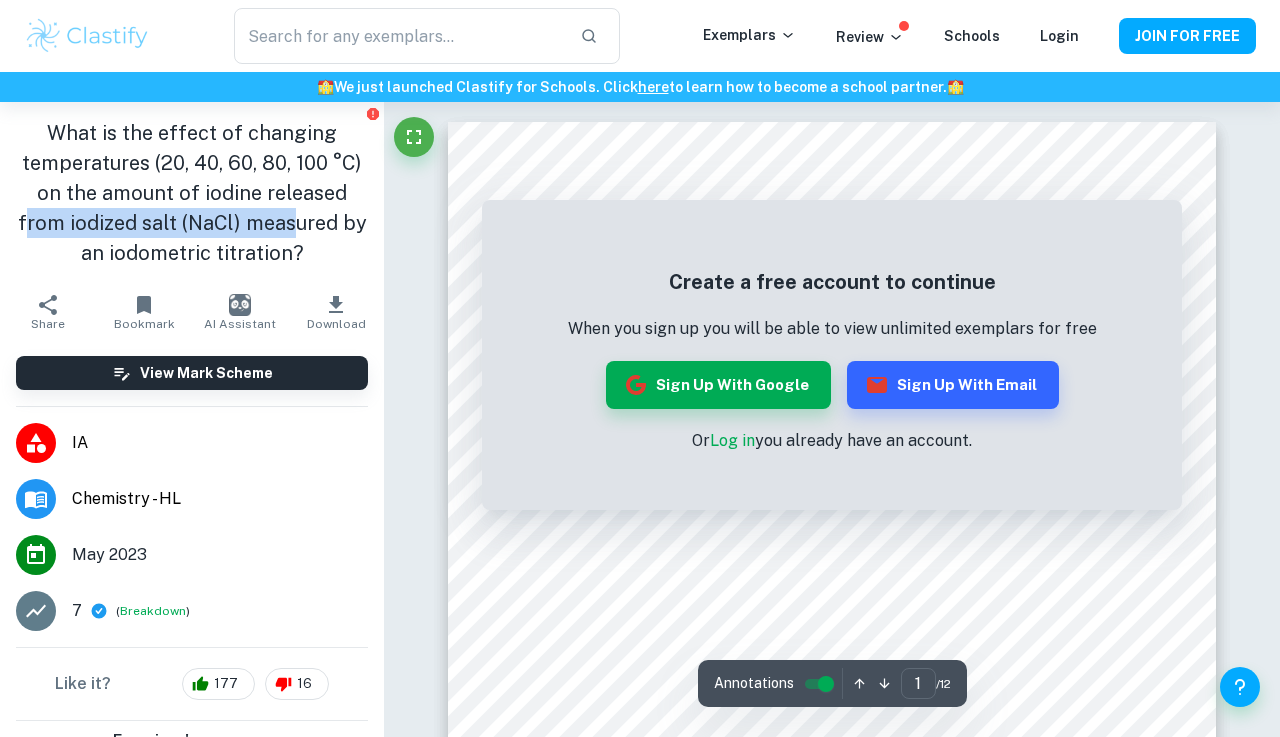 drag, startPoint x: 197, startPoint y: 229, endPoint x: 289, endPoint y: 229, distance: 92 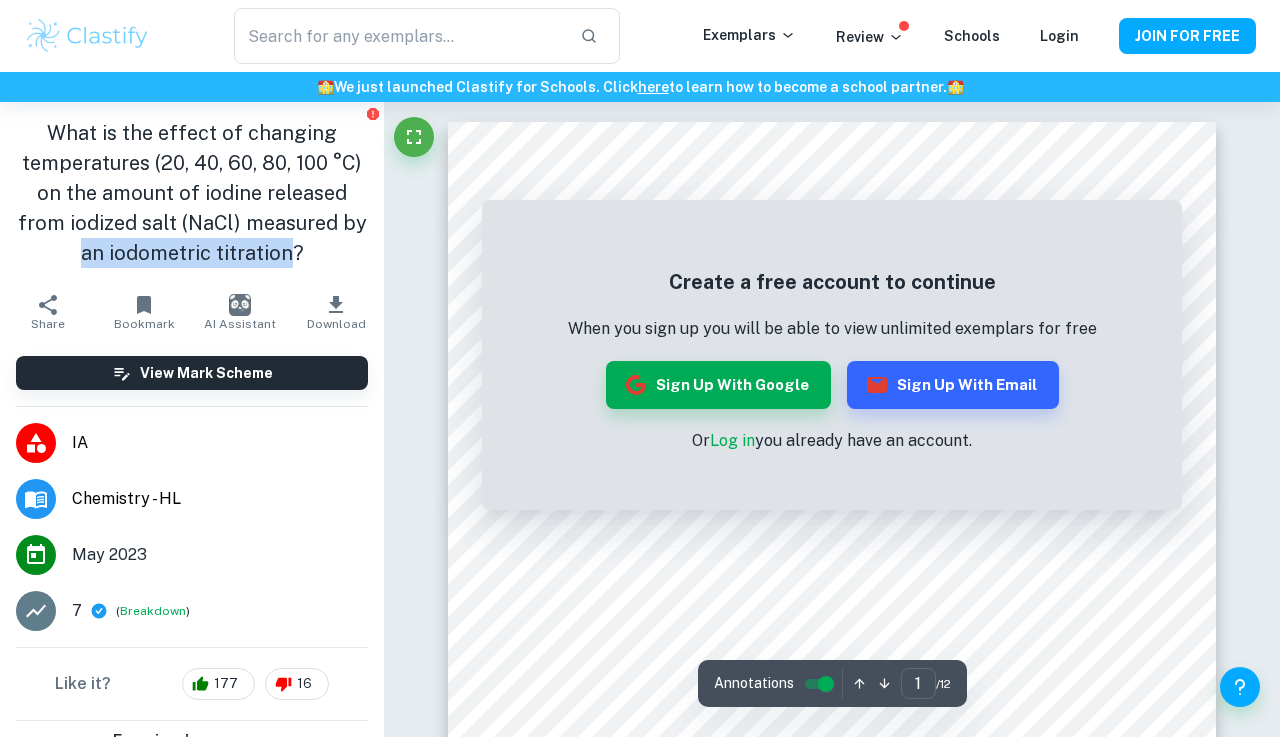 drag, startPoint x: 82, startPoint y: 245, endPoint x: 285, endPoint y: 245, distance: 203 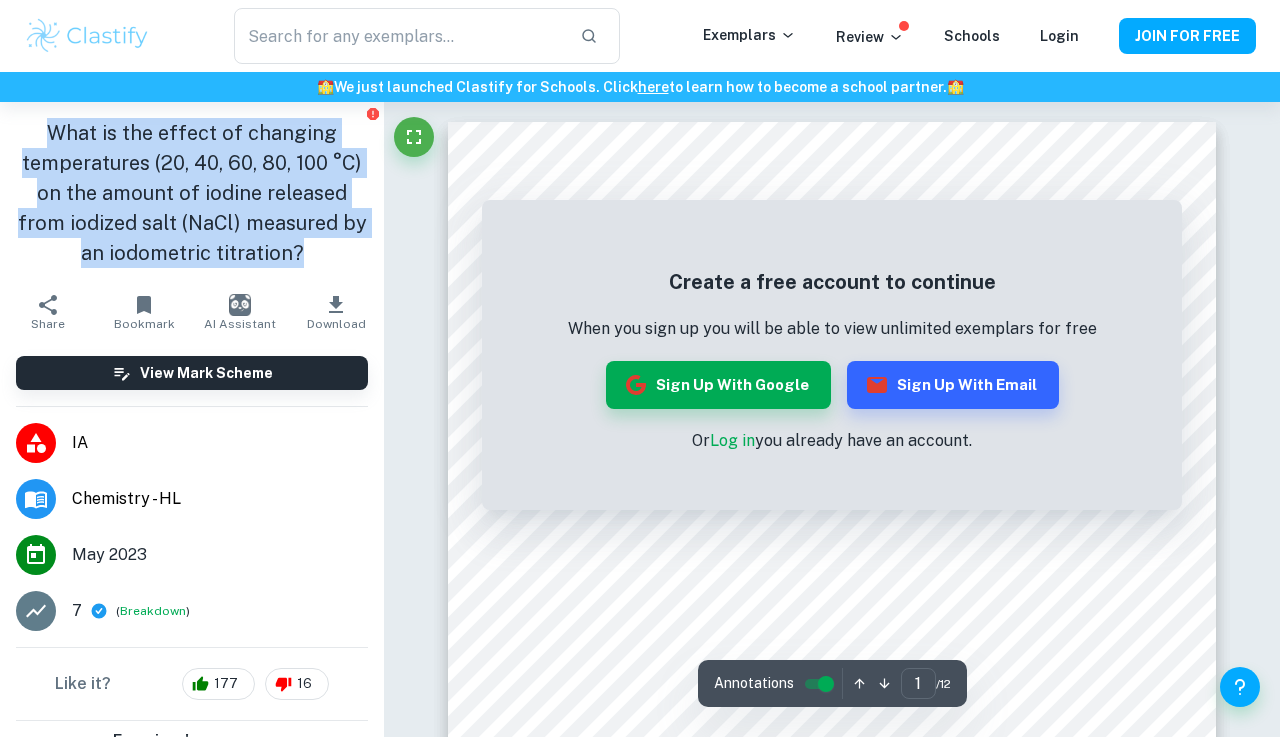 drag, startPoint x: 55, startPoint y: 135, endPoint x: 340, endPoint y: 254, distance: 308.84625 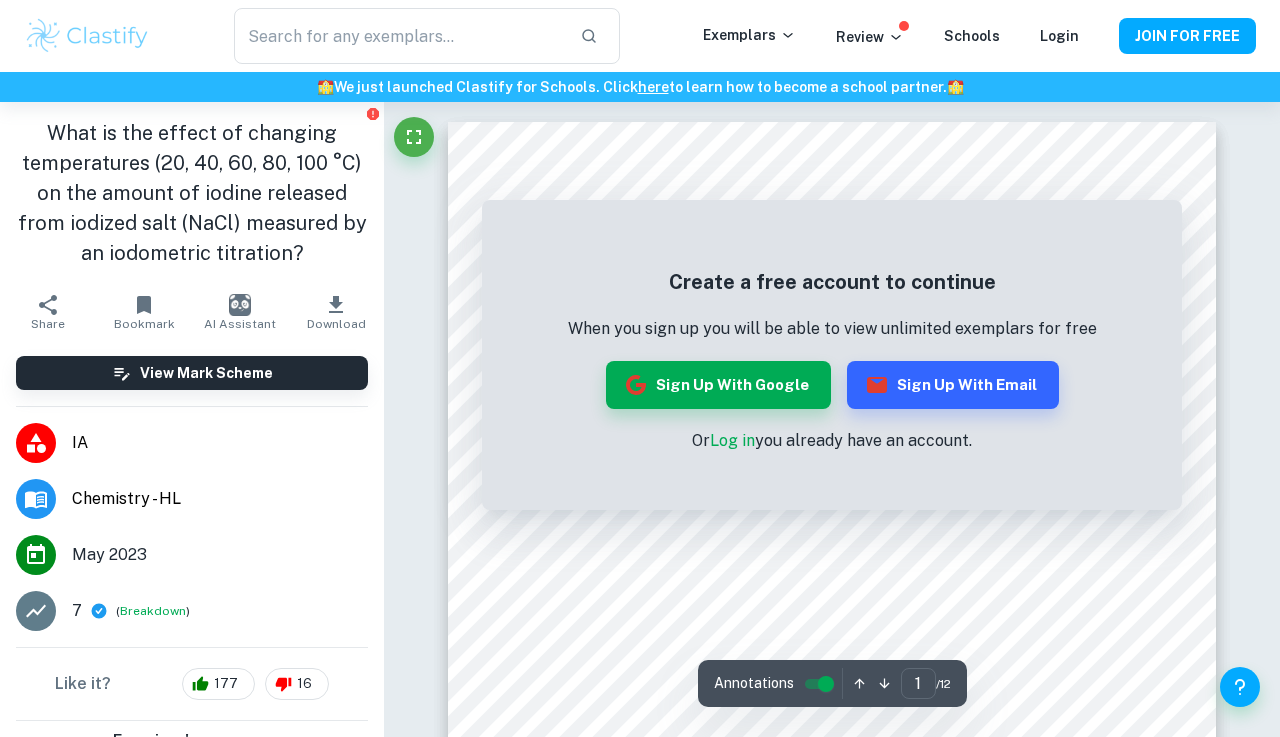 click on "What is the effect of changing temperatures (20, 40, 60, 80, 100 °C) on the amount of iodine released from iodized salt (NaCl) measured by an iodometric titration?" at bounding box center [192, 193] 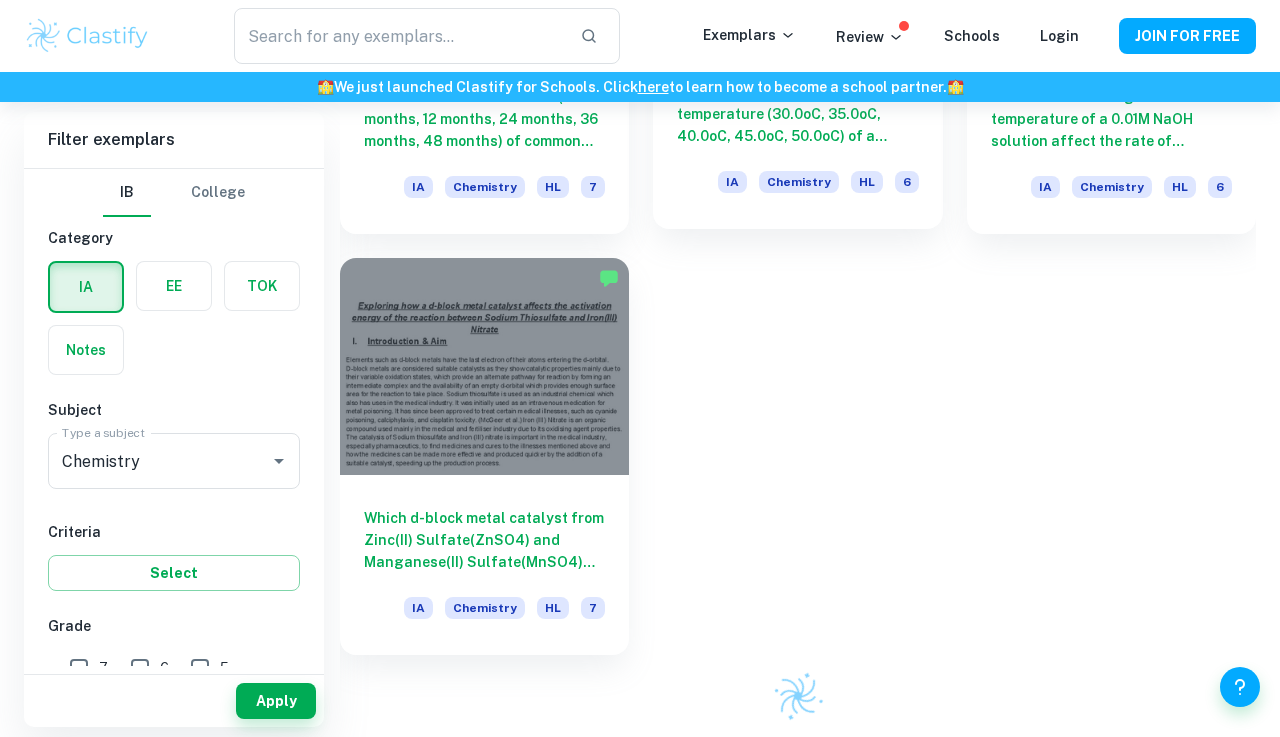 scroll, scrollTop: 6841, scrollLeft: 0, axis: vertical 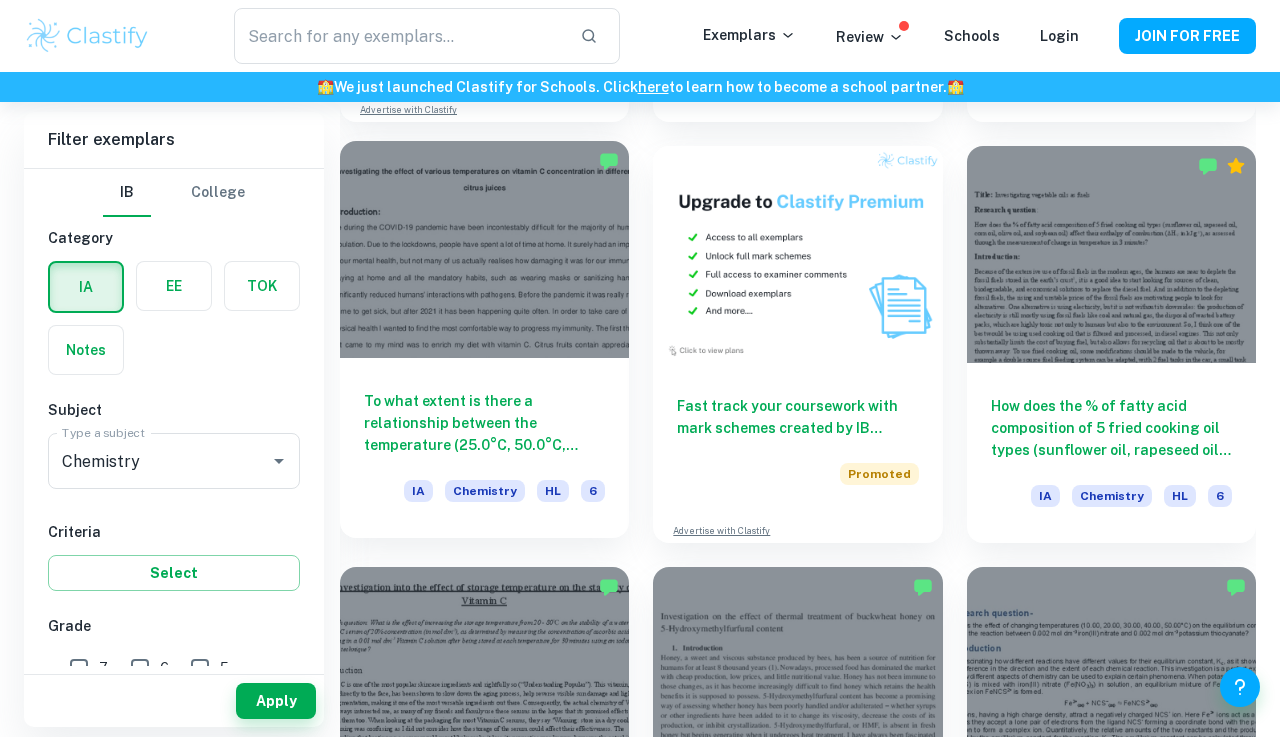 click on "To what extent is there a relationship between the temperature (25.0°C, 50.0°C, 80.0°C) of various citrus juices (orange, lemon, lime) and their vitamin C (ascorbic acid) concentration measured by redox titration?" at bounding box center [484, 423] 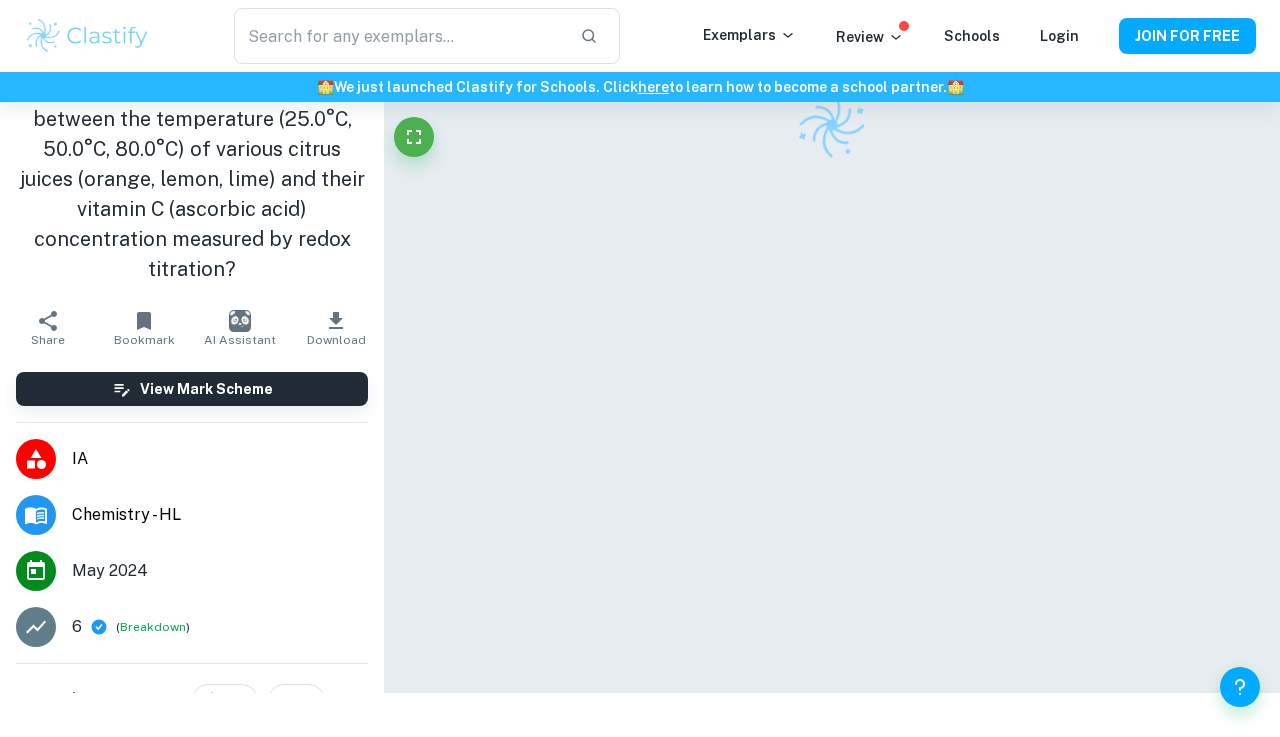scroll, scrollTop: 0, scrollLeft: 0, axis: both 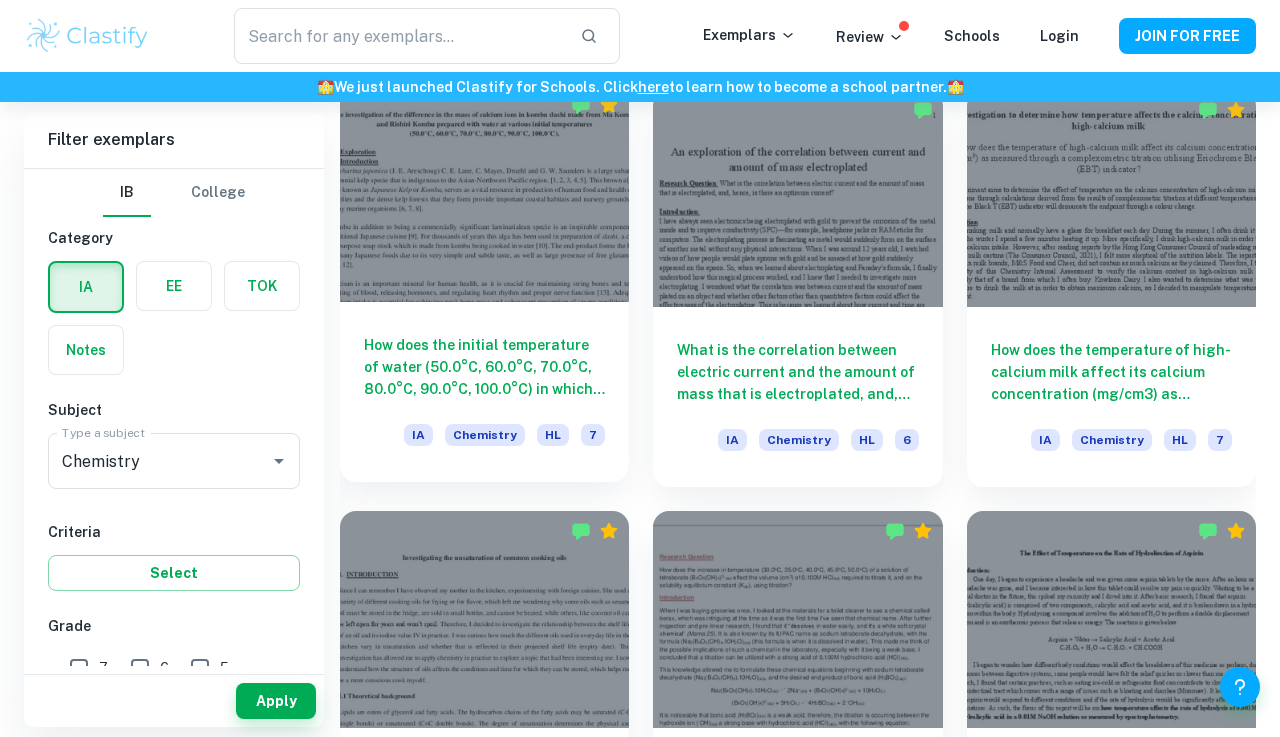 click on "How does the initial temperature of water (50.0°C, 60.0°C, 70.0°C, 80.0°C, 90.0°C, 100.0°C) in which two
kombu varieties (S. japonica var. japonica and S. japonica var. ochotensis) are steeped affect its calcium
content (in mg) in the prepared kombu-dashi, determined by complexometric titration with Disodium Edetate
Dihydrate 0.125 mol L-1 Solution and Eriochrome Black T indicator?" at bounding box center (484, 367) 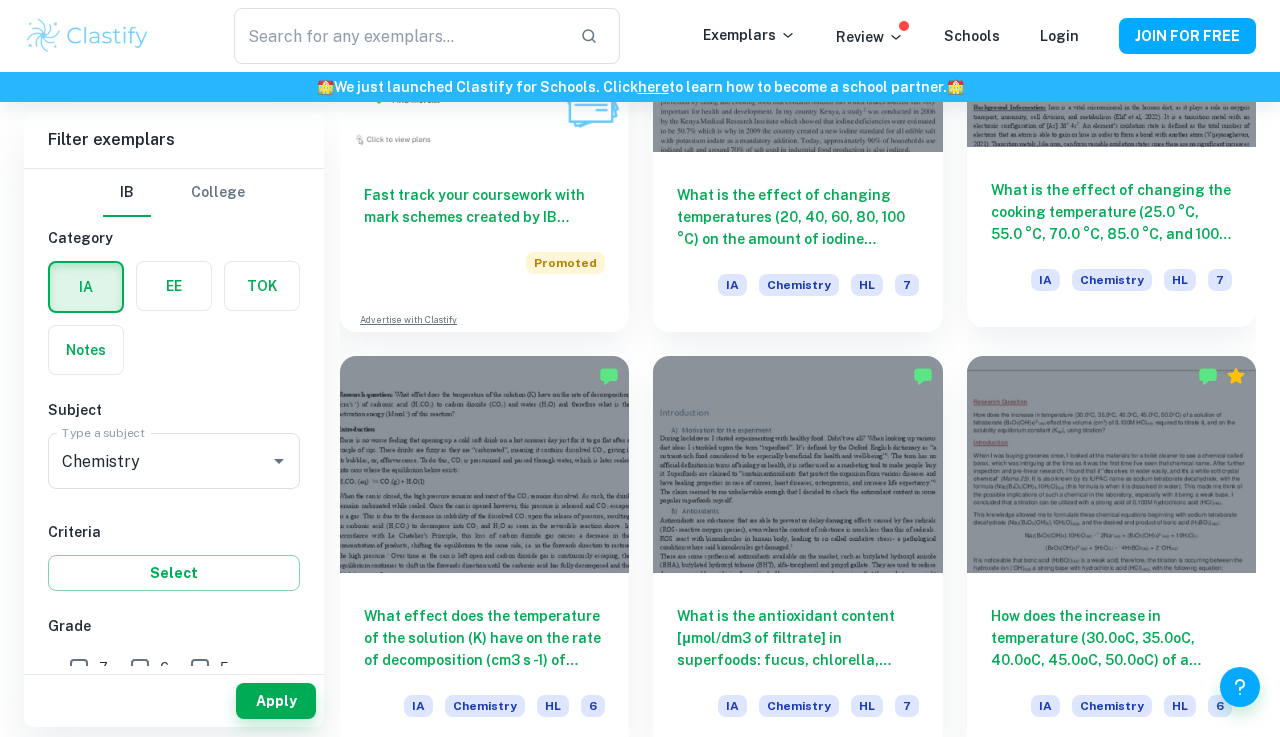 scroll, scrollTop: 8428, scrollLeft: 0, axis: vertical 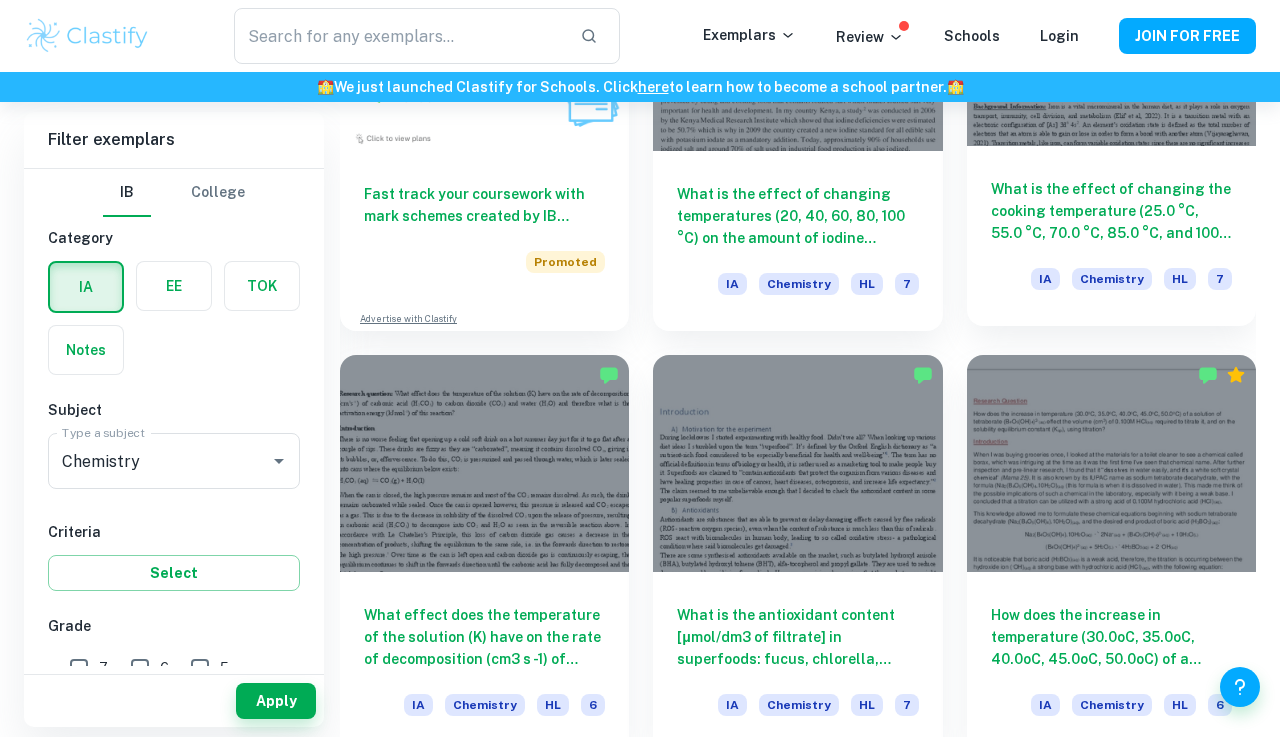 click on "What is the effect of changing the cooking temperature (25.0 °C, 55.0 °C, 70.0 °C, 85.0 °C, and 100.0 °C) on the amount of iron (Fe2+) that leaches from Spinacia Oleracea, using a redox titration?" at bounding box center (1111, 211) 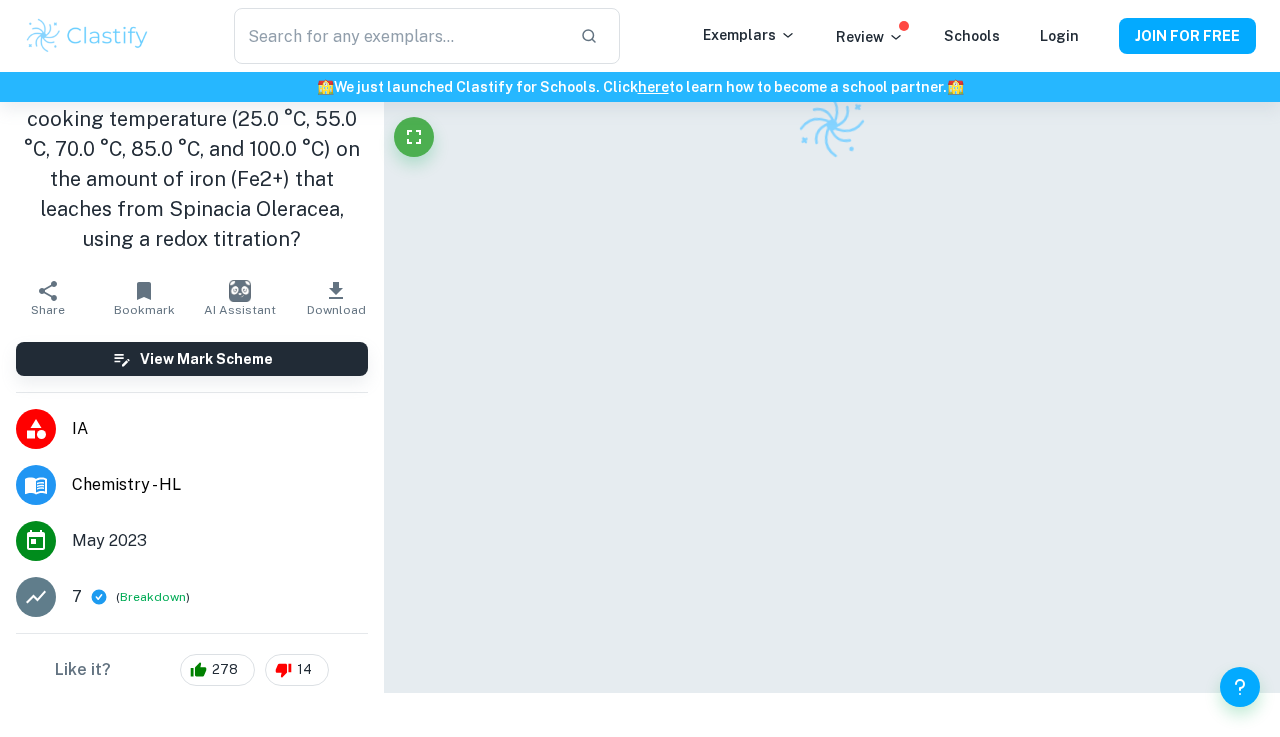 scroll, scrollTop: 0, scrollLeft: 0, axis: both 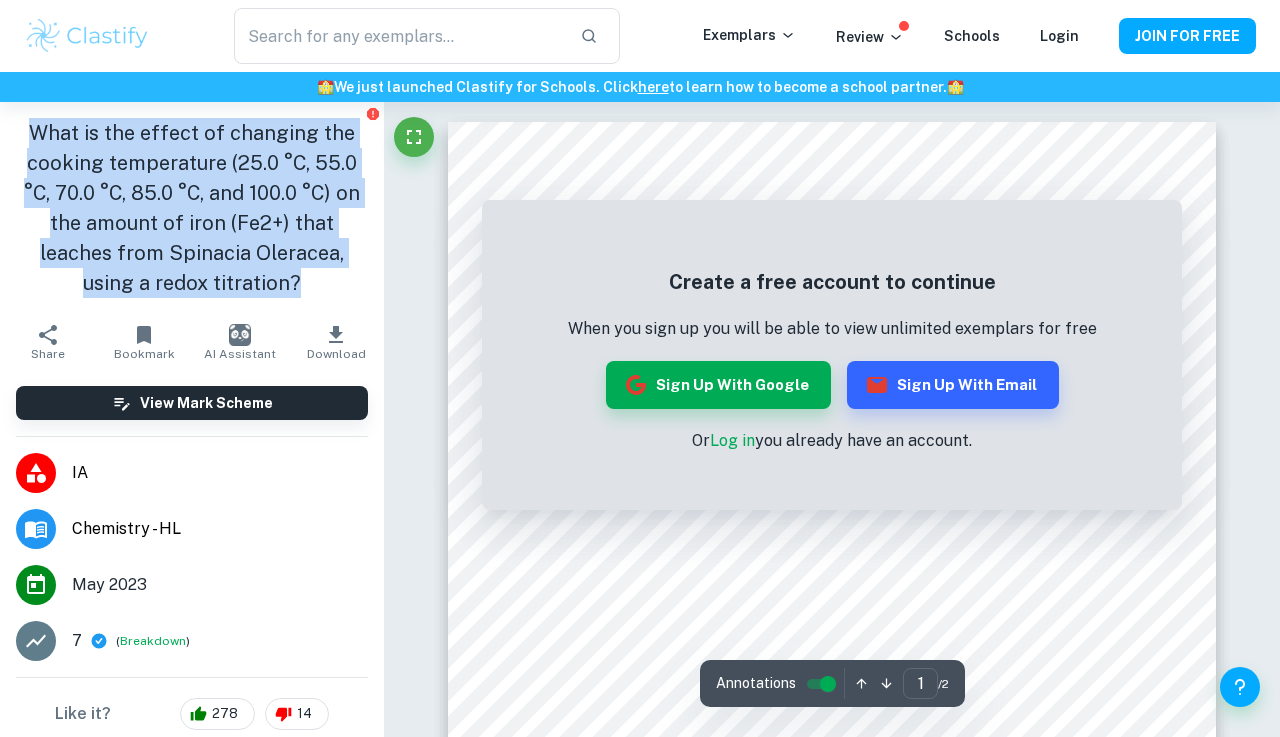 drag, startPoint x: 128, startPoint y: 193, endPoint x: 284, endPoint y: 297, distance: 187.48866 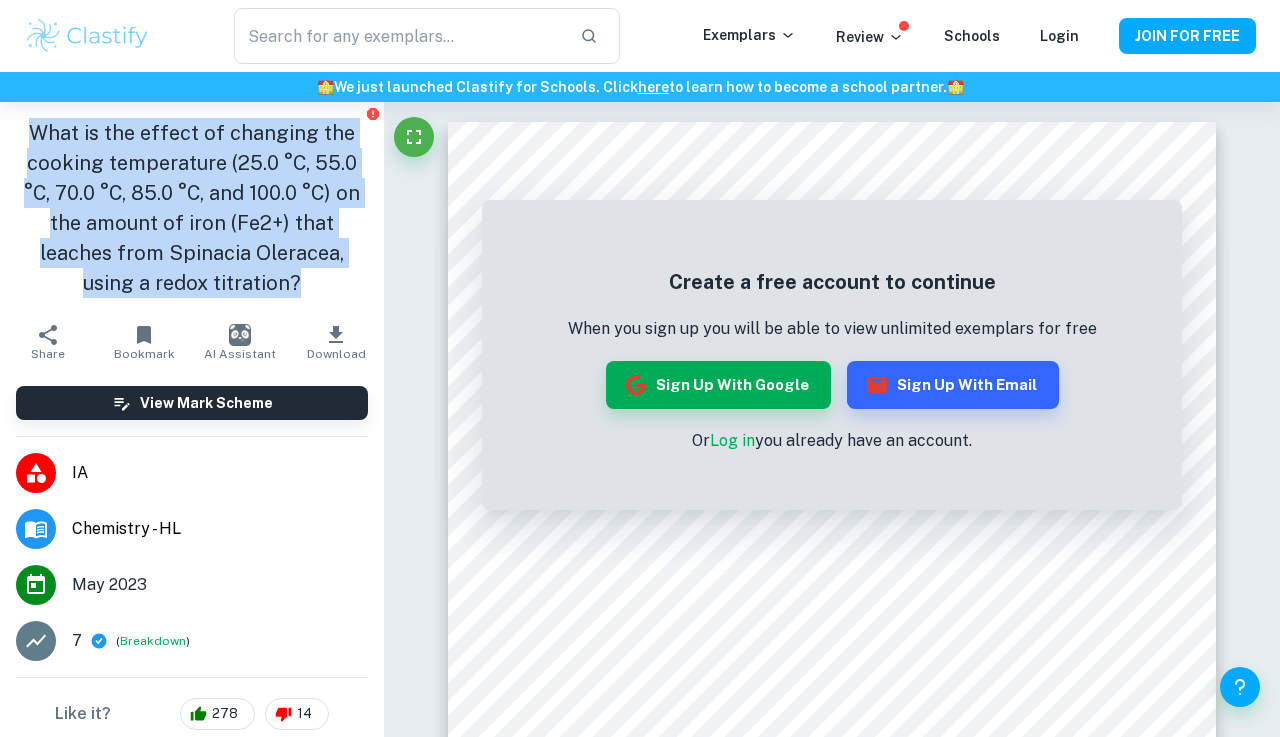 drag, startPoint x: 38, startPoint y: 128, endPoint x: 297, endPoint y: 283, distance: 301.8377 